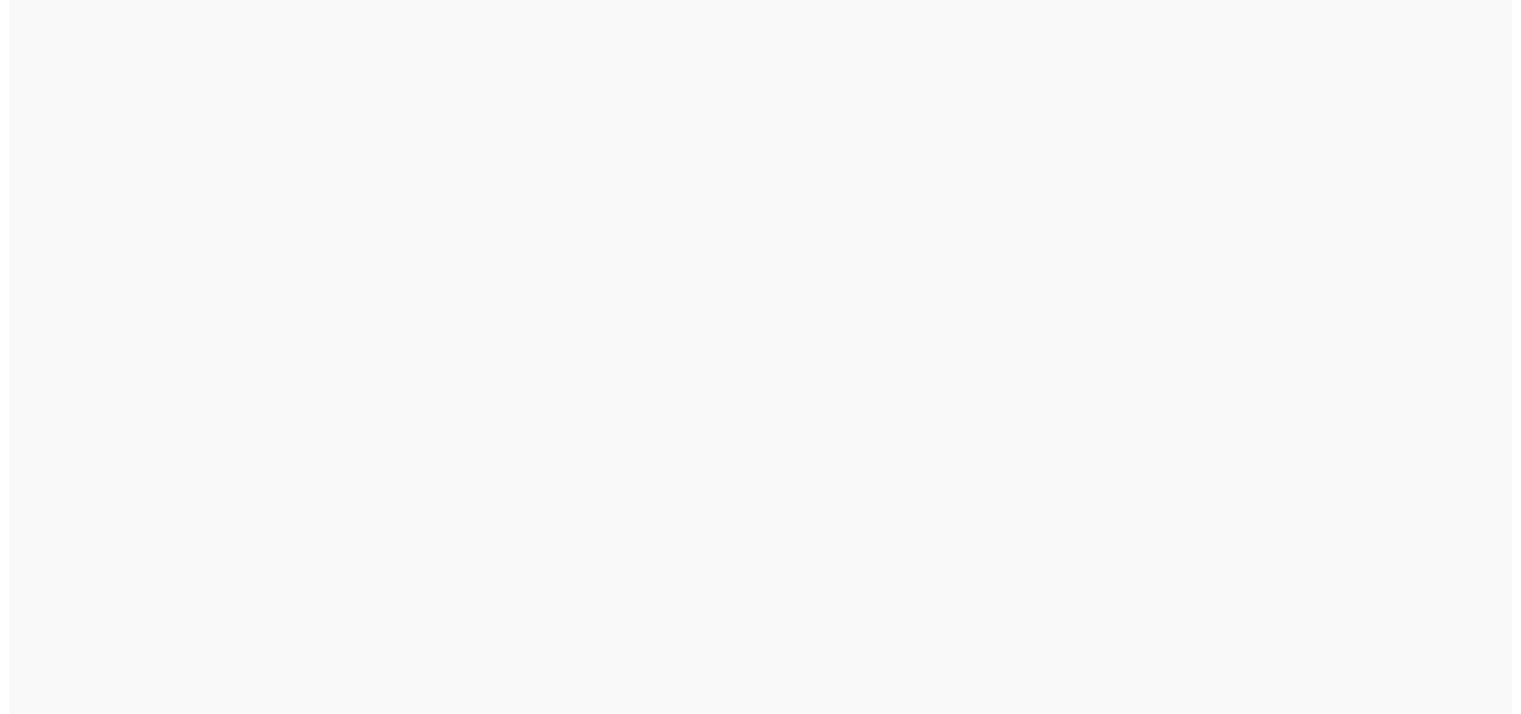 scroll, scrollTop: 0, scrollLeft: 0, axis: both 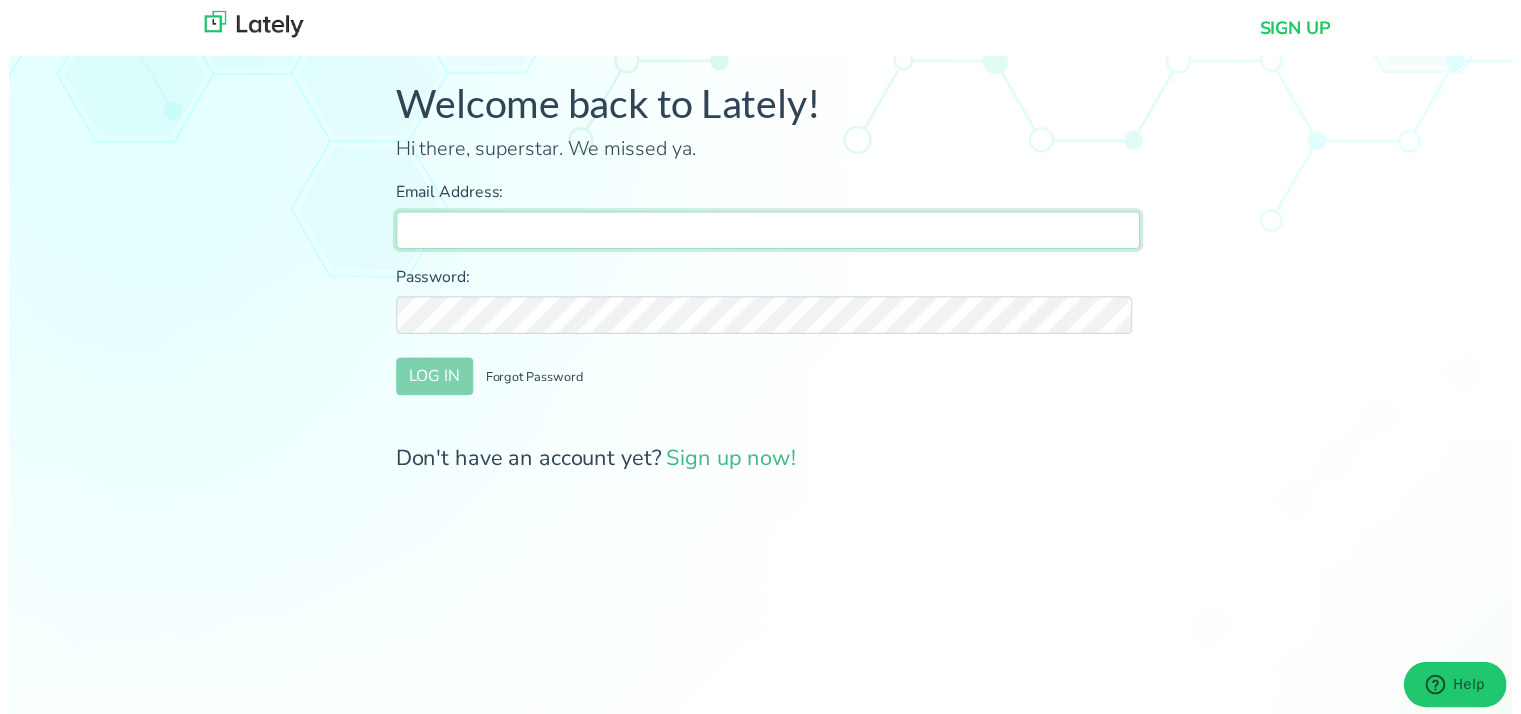 type on "[PERSON_NAME][EMAIL_ADDRESS][DOMAIN_NAME]" 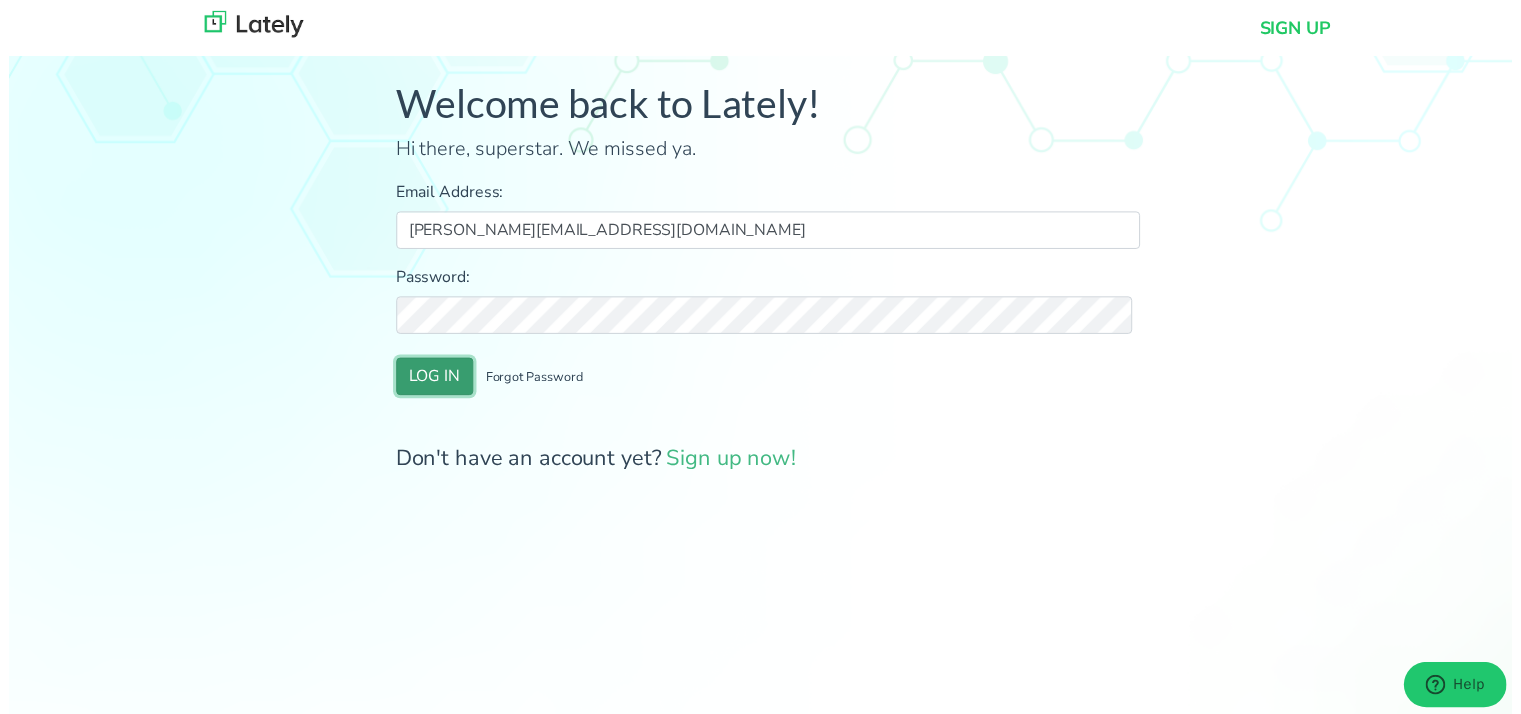 click on "LOG IN" at bounding box center [431, 381] 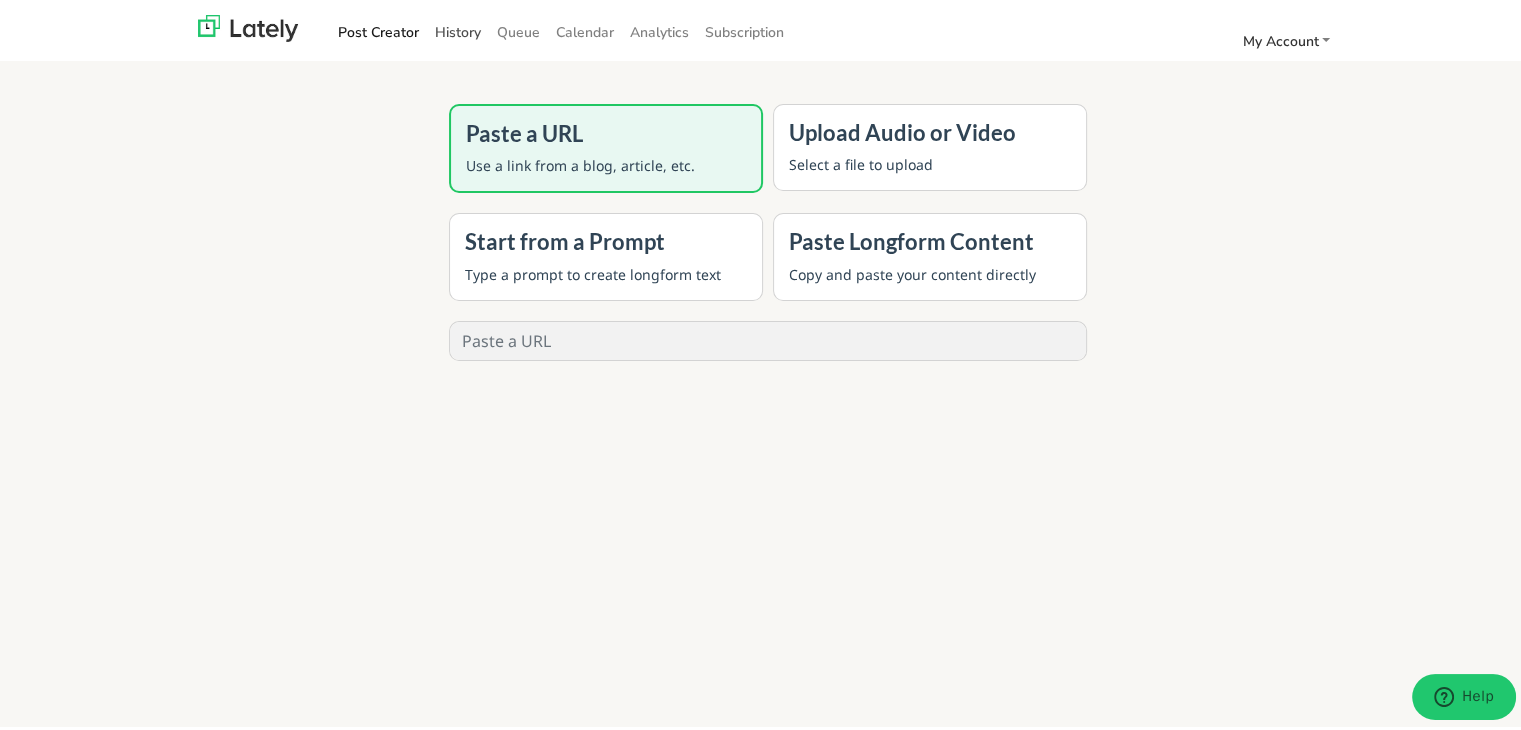 click on "History" at bounding box center [458, 28] 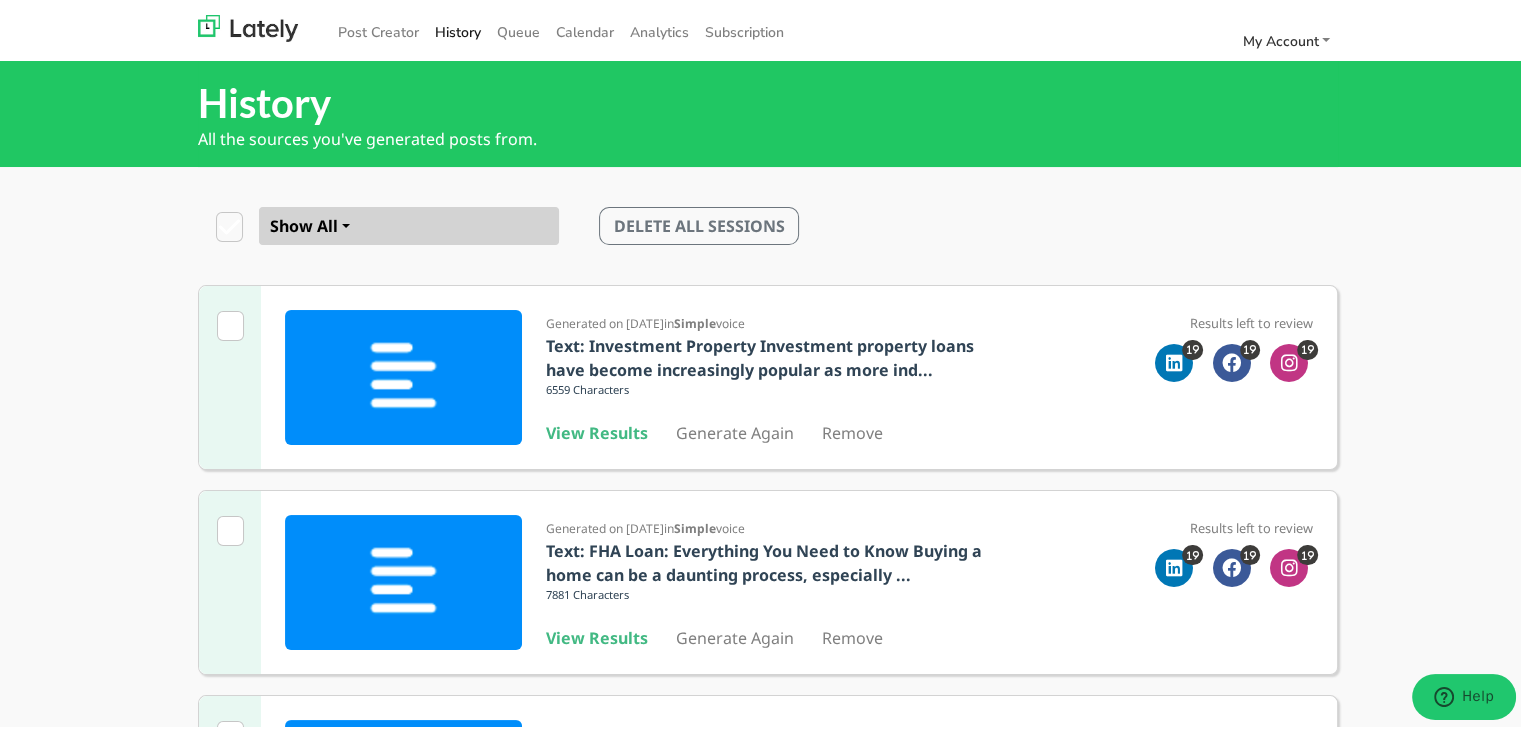 click on "Generated on [DATE]  in  Simple  voice Text: Investment Property
Investment property loans have become increasingly popular as more ind... 6559 Characters View Results Generate Again Remove   Results left to review Generated on [DATE]  in  Simple  voice Text: FHA Loan: Everything You Need to Know
Buying a home can be a daunting process, especially ... 7881 Characters View Results Generate Again Remove   Results left to review Generated on [DATE]  in  Simple  voice Text: 2-1 Buydown: Everything You Need to Know
In the world of real estate financing, homebuyers... 6218 Characters View Results Generate Again Remove   Results left to review Generated on [DATE]  in  Simple  voice Text: Construction Home Loans
SEO-Optimized Title:
"Construction Home Loans: Your Complete Guide... 4943 Characters View Results Generate Again Remove   Results left to review Generated on [DATE]  in  Simple  voice Text: HELOC Home Loan
Homeowners seeking financial flexibility often explore options to tap into... 6080 Characters" at bounding box center (768, 1306) 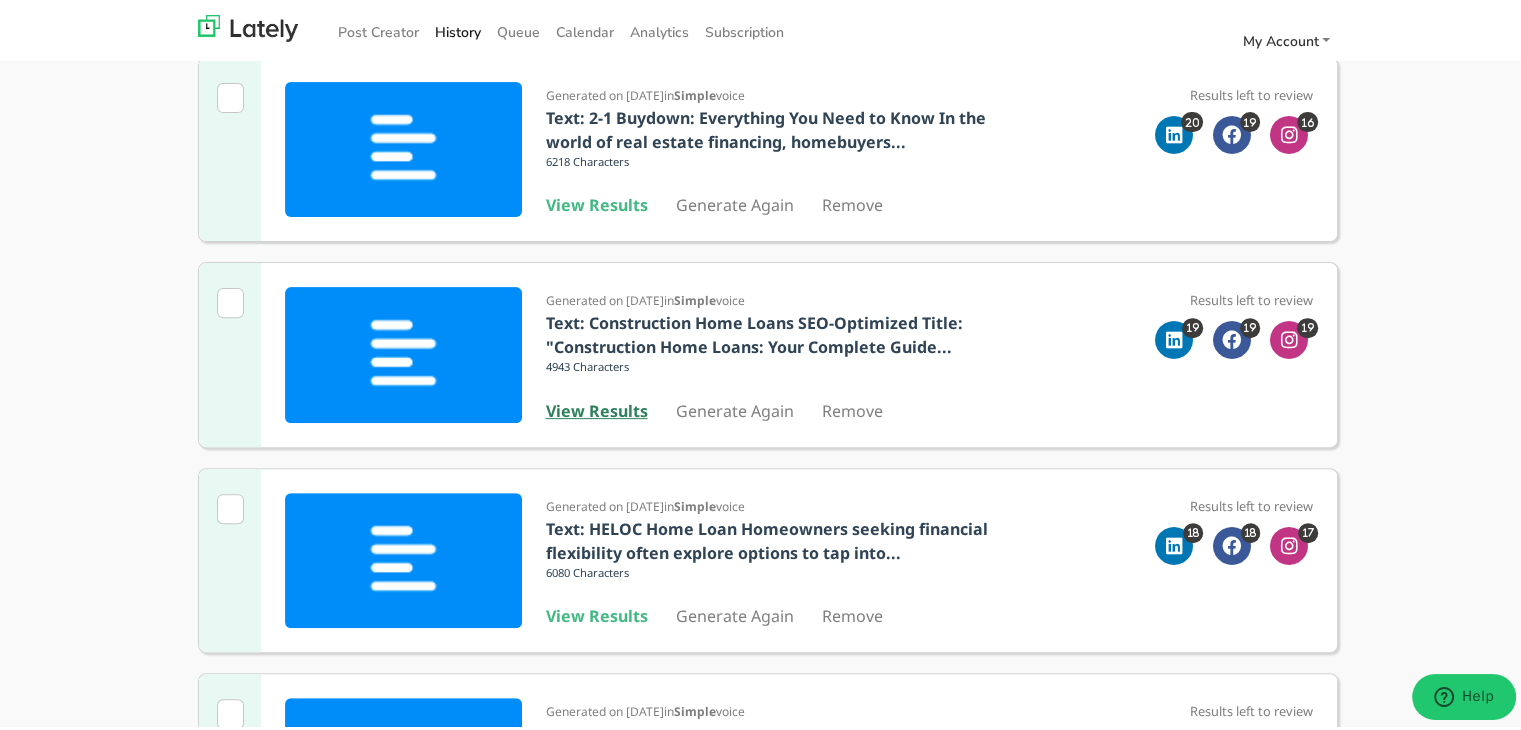 click on "View Results" at bounding box center (597, 407) 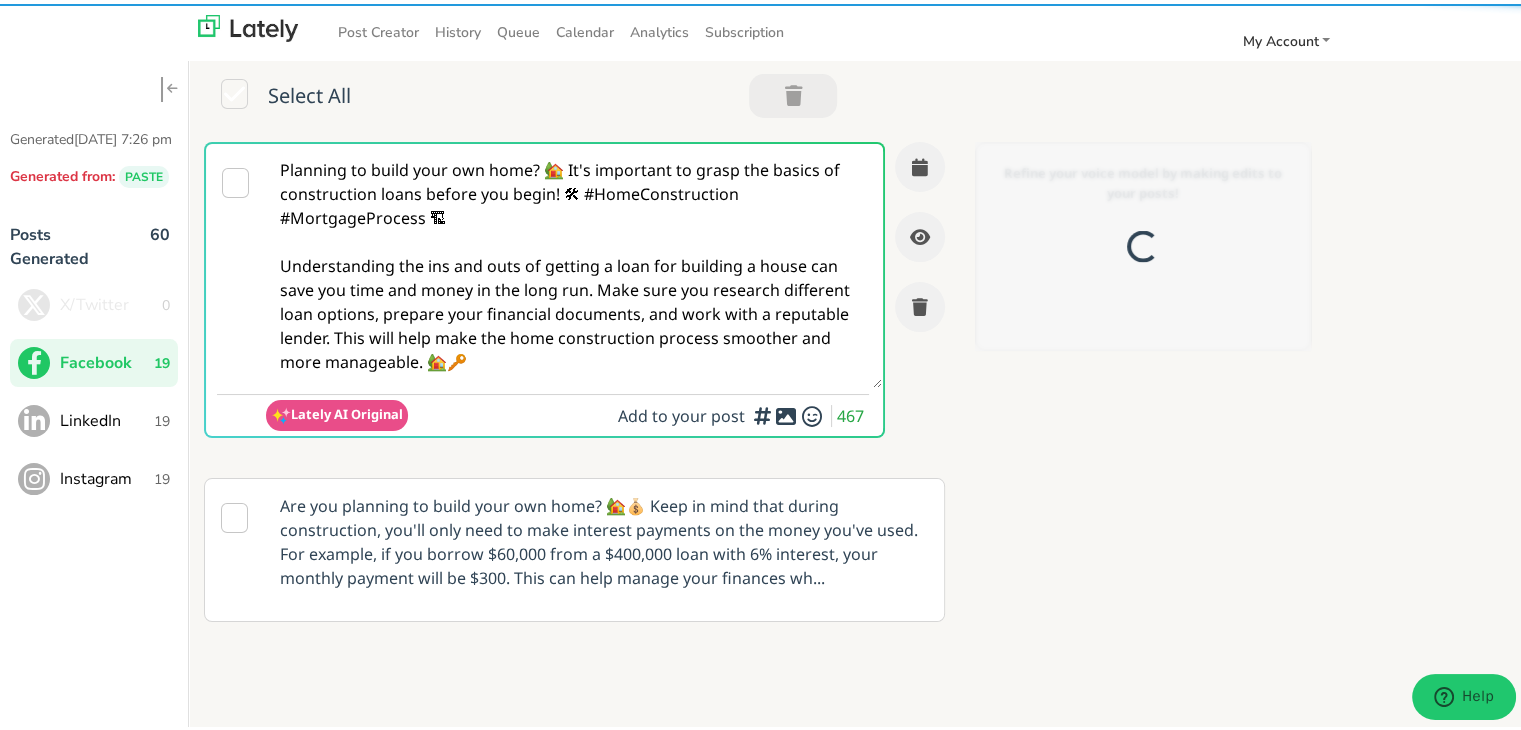 scroll, scrollTop: 0, scrollLeft: 0, axis: both 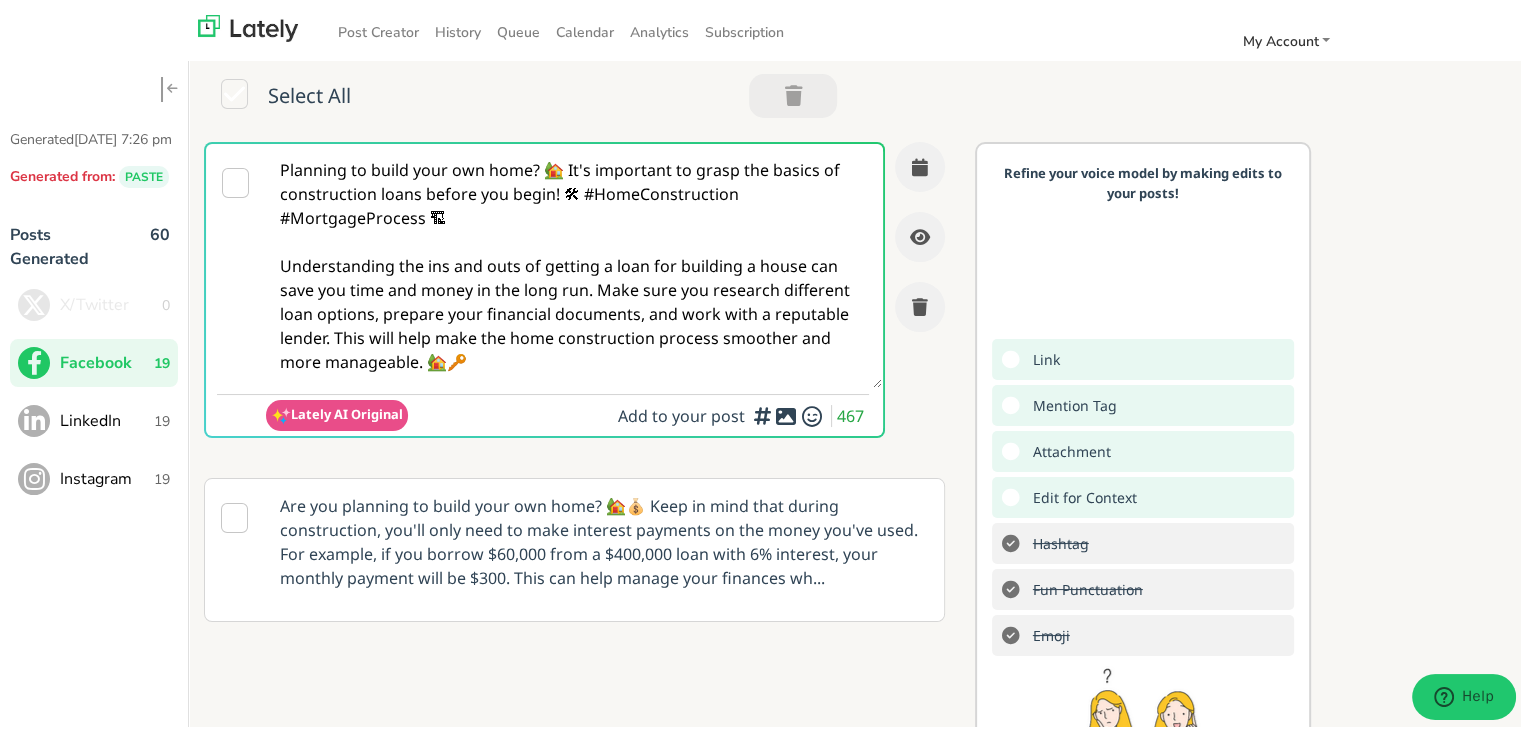 click on "Planning to build your own home? 🏡 It's important to grasp the basics of construction loans before you begin! 🛠 #HomeConstruction #MortgageProcess 🏗
Understanding the ins and outs of getting a loan for building a house can save you time and money in the long run. Make sure you research different loan options, prepare your financial documents, and work with a reputable lender. This will help make the home construction process smoother and more manageable. 🏡🔑" at bounding box center (574, 262) 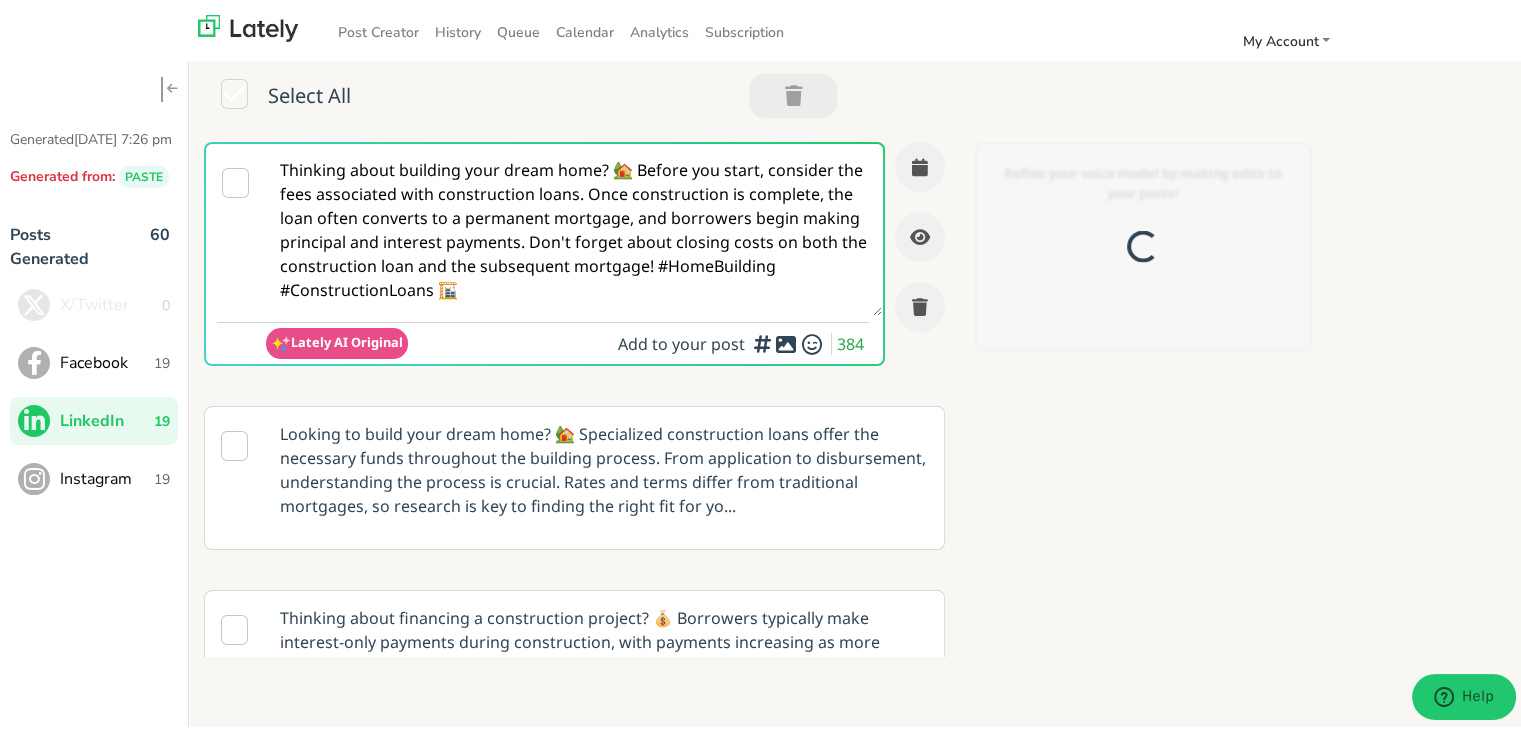 scroll, scrollTop: 0, scrollLeft: 0, axis: both 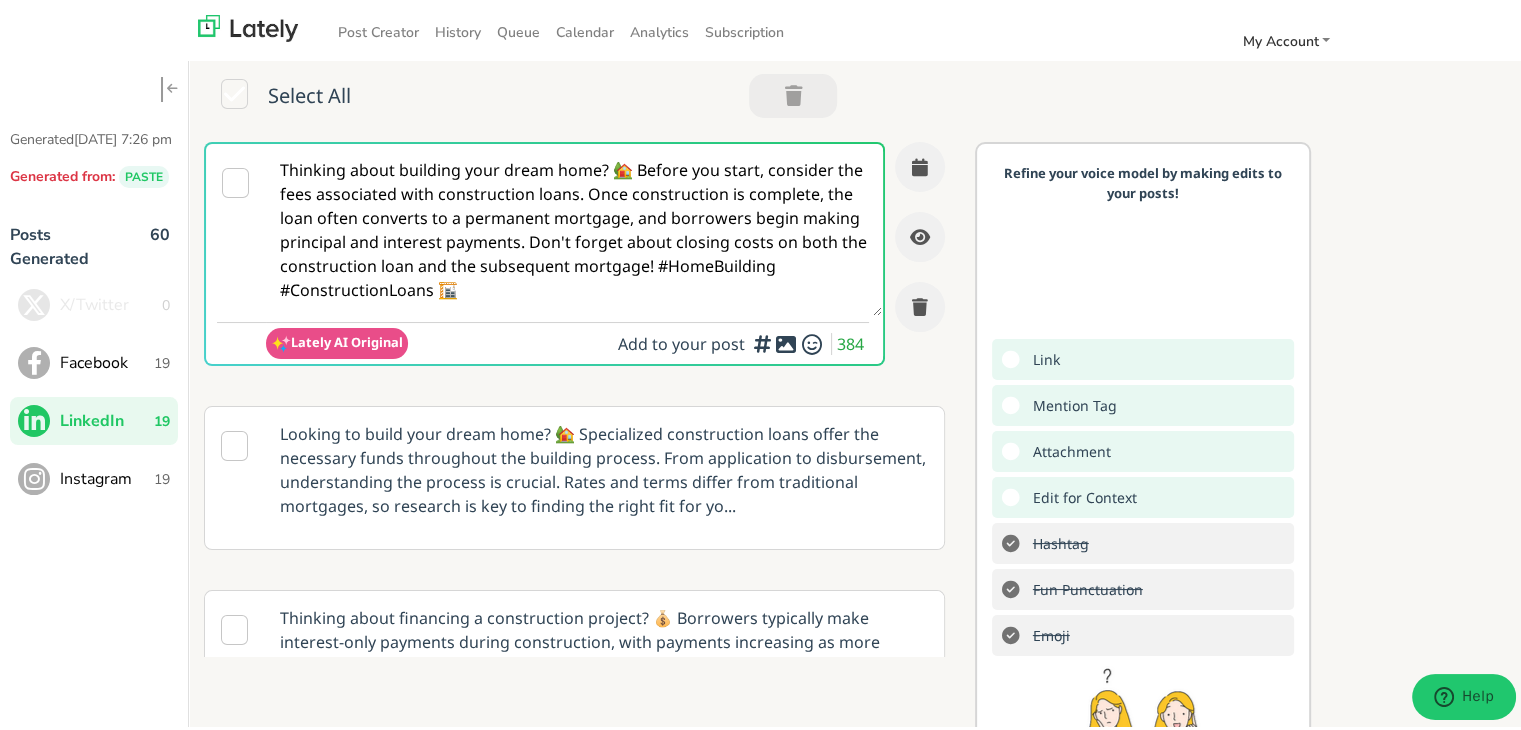 click on "Thinking about building your dream home? 🏡 Before you start, consider the fees associated with construction loans. Once construction is complete, the loan often converts to a permanent mortgage, and borrowers begin making principal and interest payments. Don't forget about closing costs on both the construction loan and the subsequent mortgage! #HomeBuilding #ConstructionLoans 🏗️" at bounding box center [574, 226] 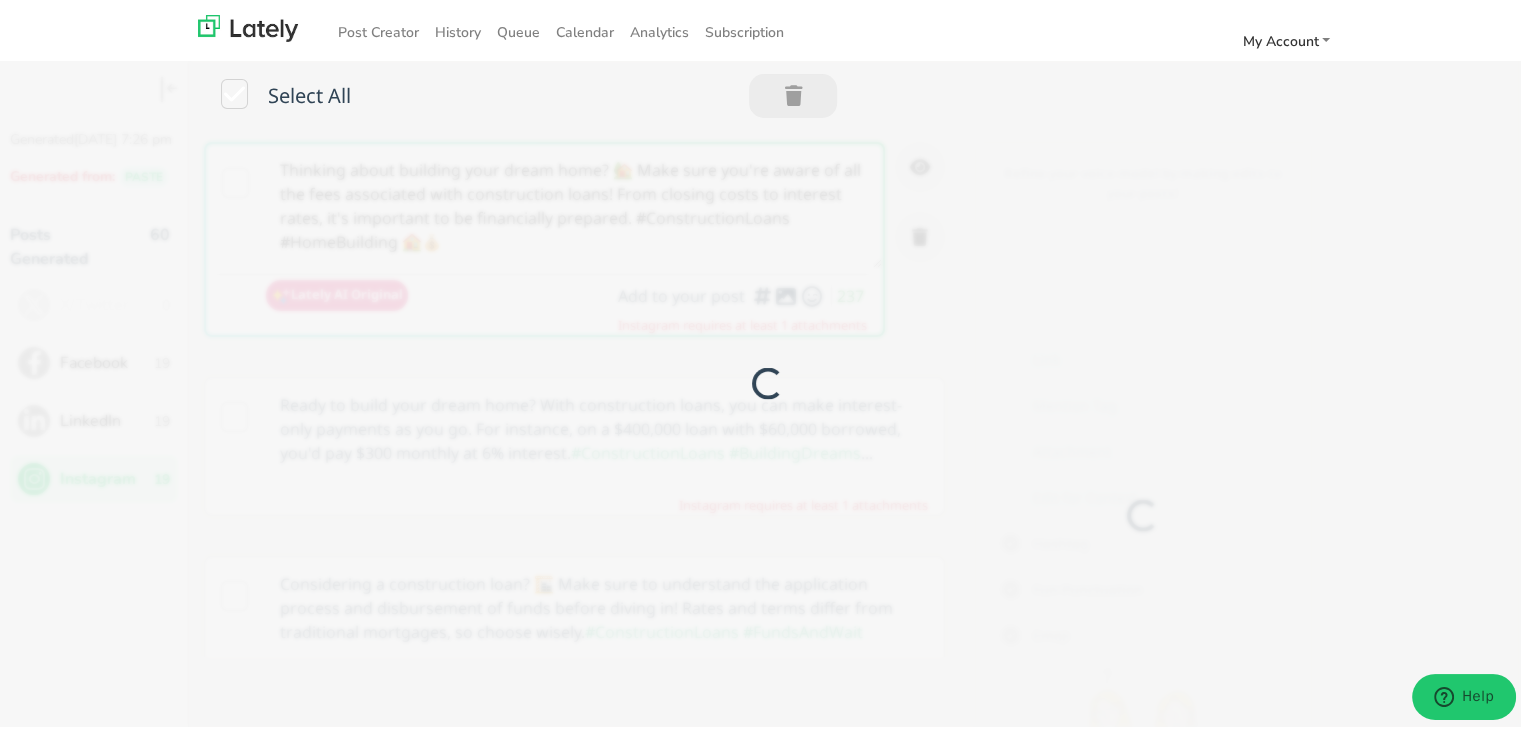 scroll, scrollTop: 0, scrollLeft: 0, axis: both 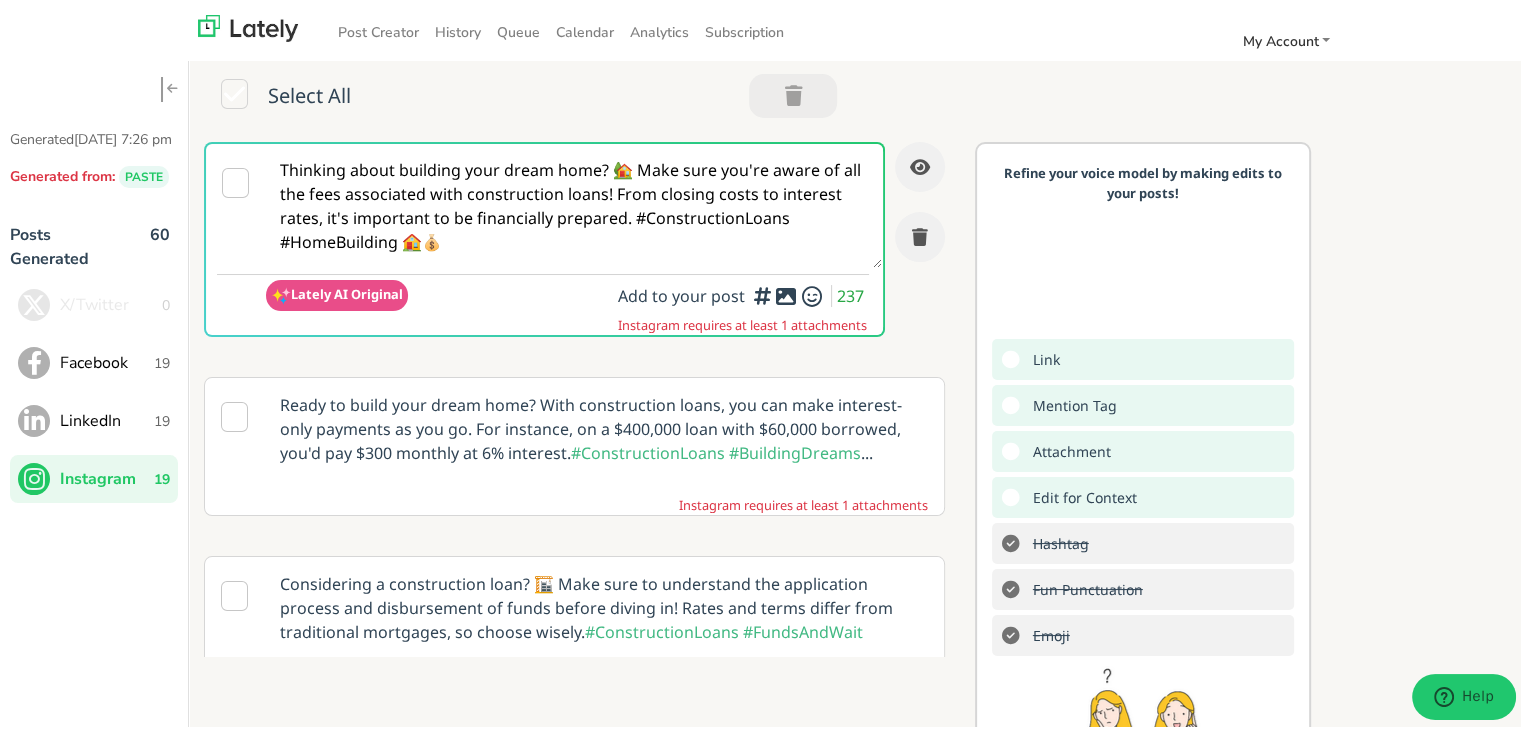 click on "Thinking about building your dream home? 🏡 Make sure you're aware of all the fees associated with construction loans! From closing costs to interest rates, it's important to be financially prepared. #ConstructionLoans #HomeBuilding 🏠💰" at bounding box center (574, 202) 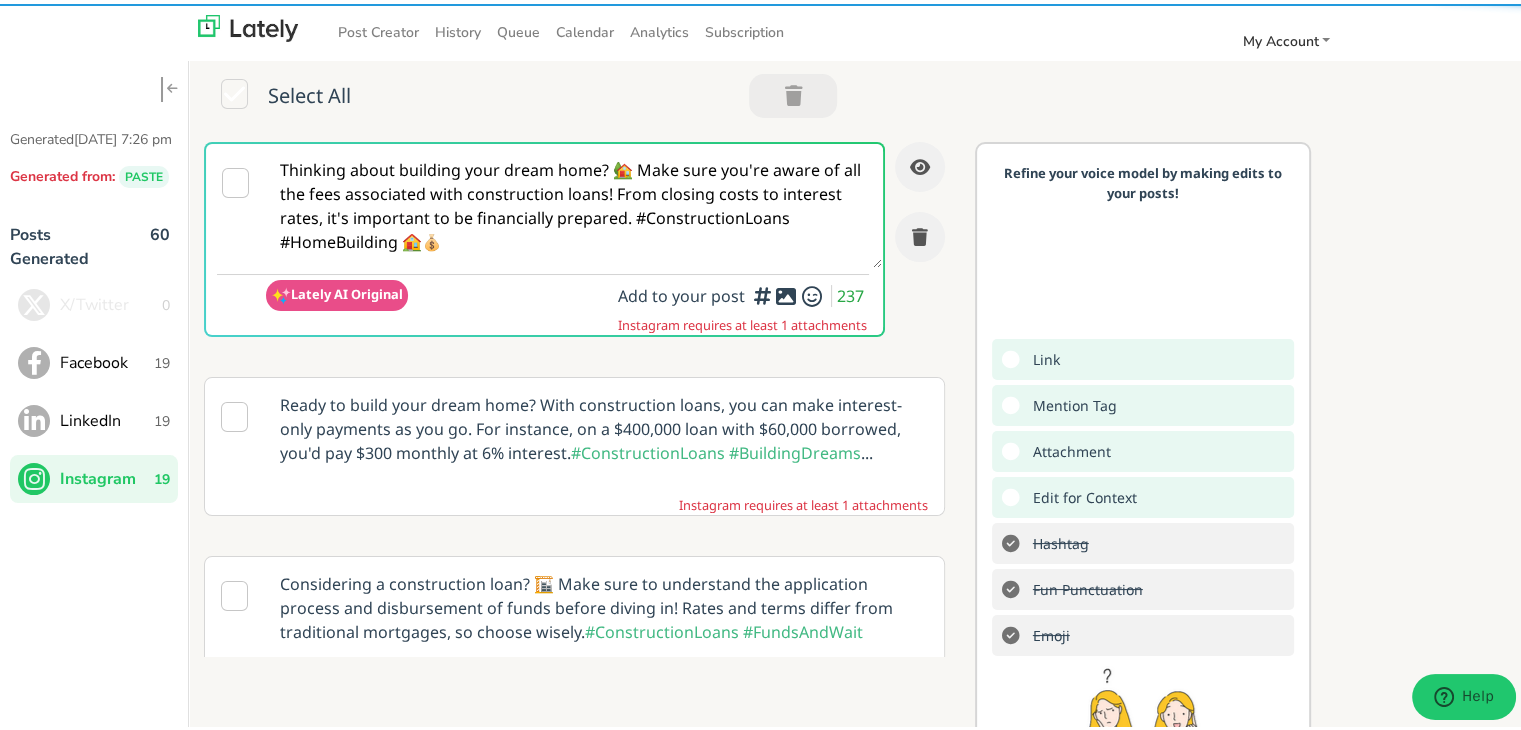 click on "Facebook" at bounding box center (107, 359) 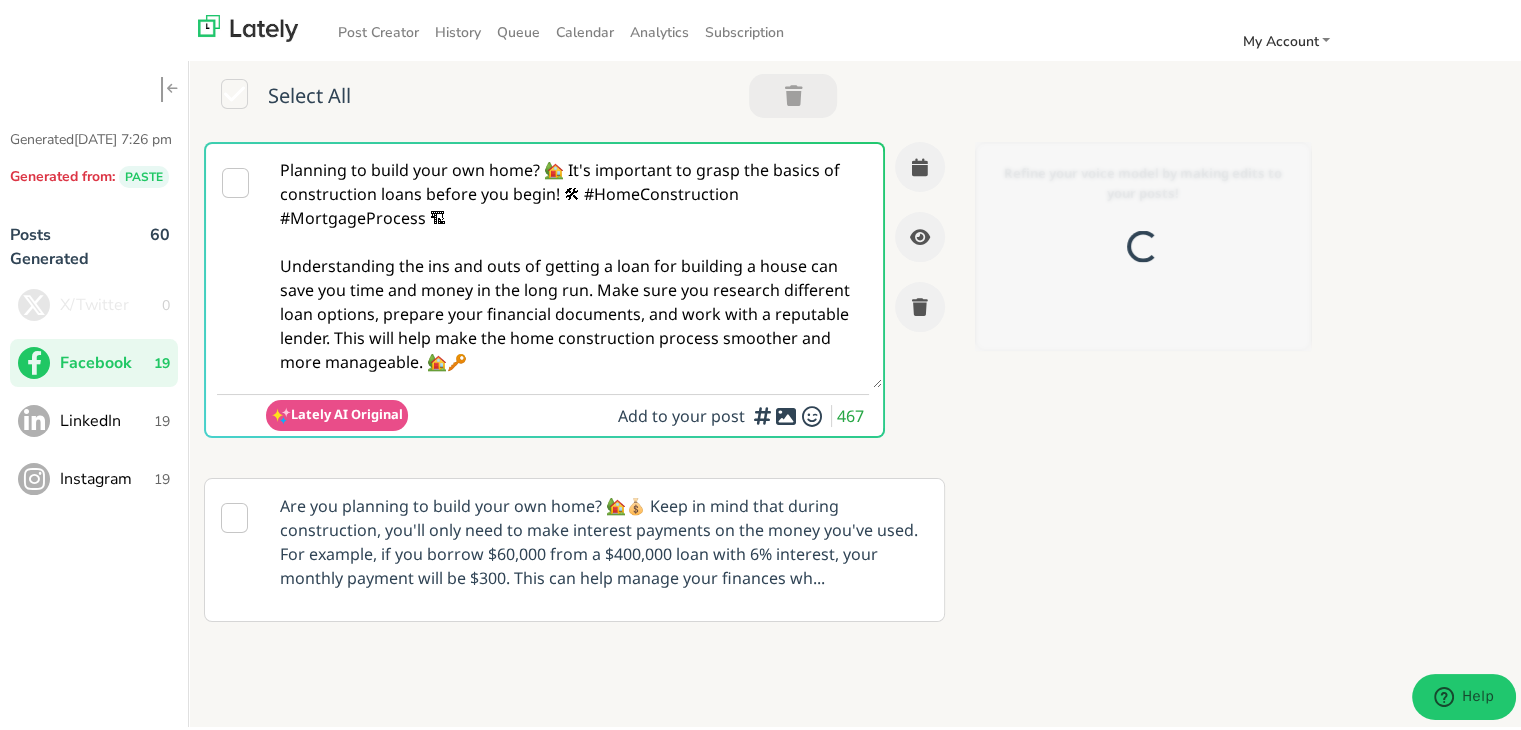scroll, scrollTop: 0, scrollLeft: 0, axis: both 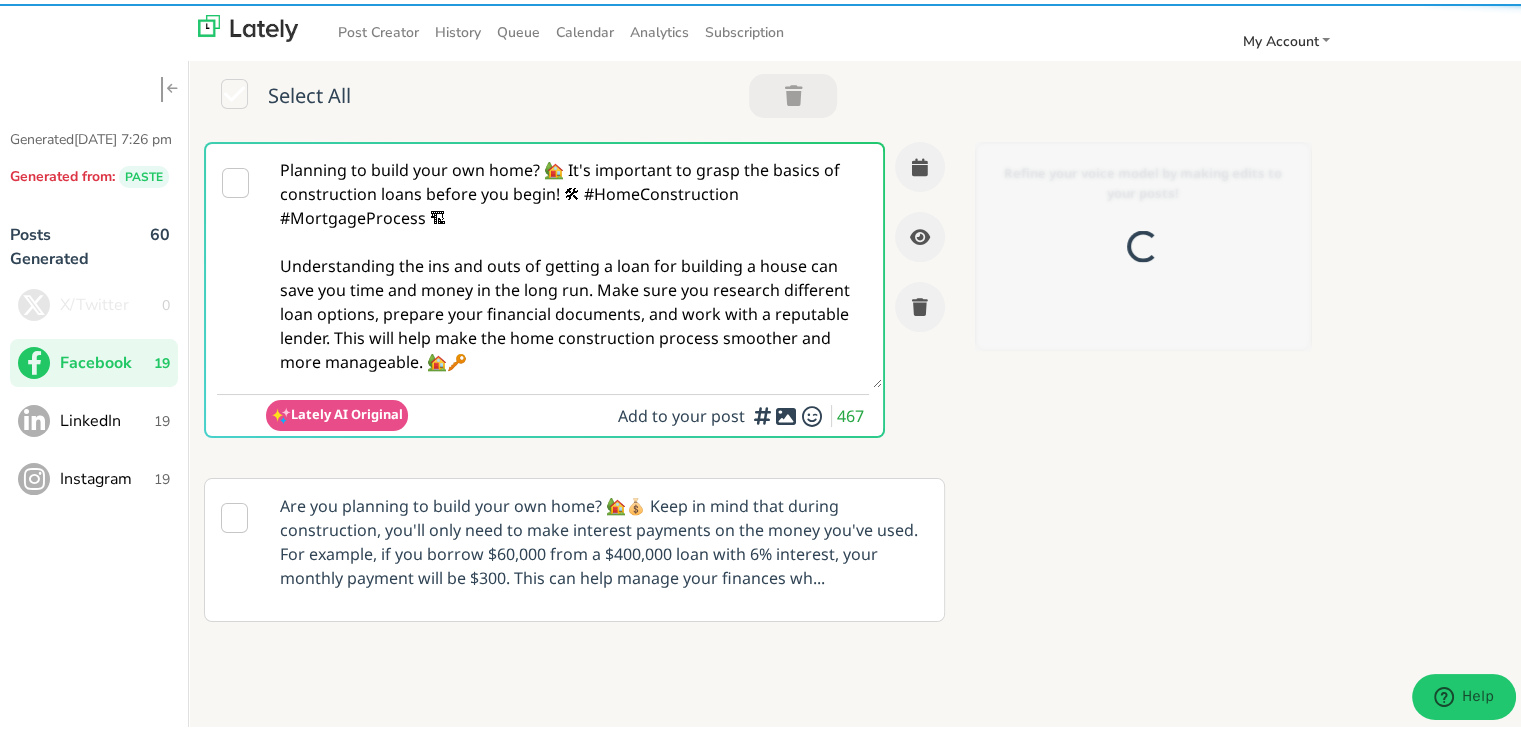 click on "Planning to build your own home? 🏡 It's important to grasp the basics of construction loans before you begin! 🛠 #HomeConstruction #MortgageProcess 🏗
Understanding the ins and outs of getting a loan for building a house can save you time and money in the long run. Make sure you research different loan options, prepare your financial documents, and work with a reputable lender. This will help make the home construction process smoother and more manageable. 🏡🔑" at bounding box center [574, 262] 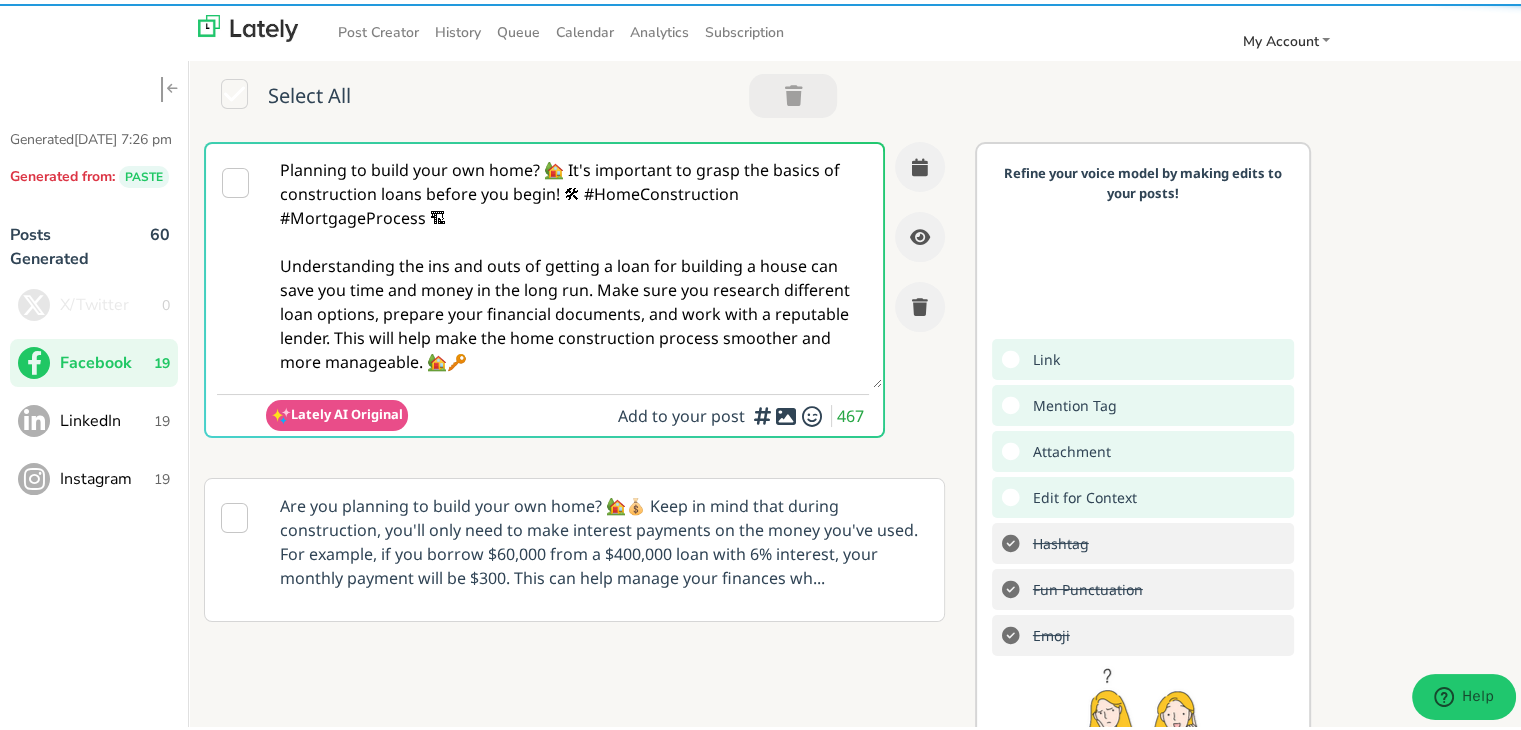 click on "Planning to build your own home? 🏡 It's important to grasp the basics of construction loans before you begin! 🛠 #HomeConstruction #MortgageProcess 🏗
Understanding the ins and outs of getting a loan for building a house can save you time and money in the long run. Make sure you research different loan options, prepare your financial documents, and work with a reputable lender. This will help make the home construction process smoother and more manageable. 🏡🔑" at bounding box center (574, 262) 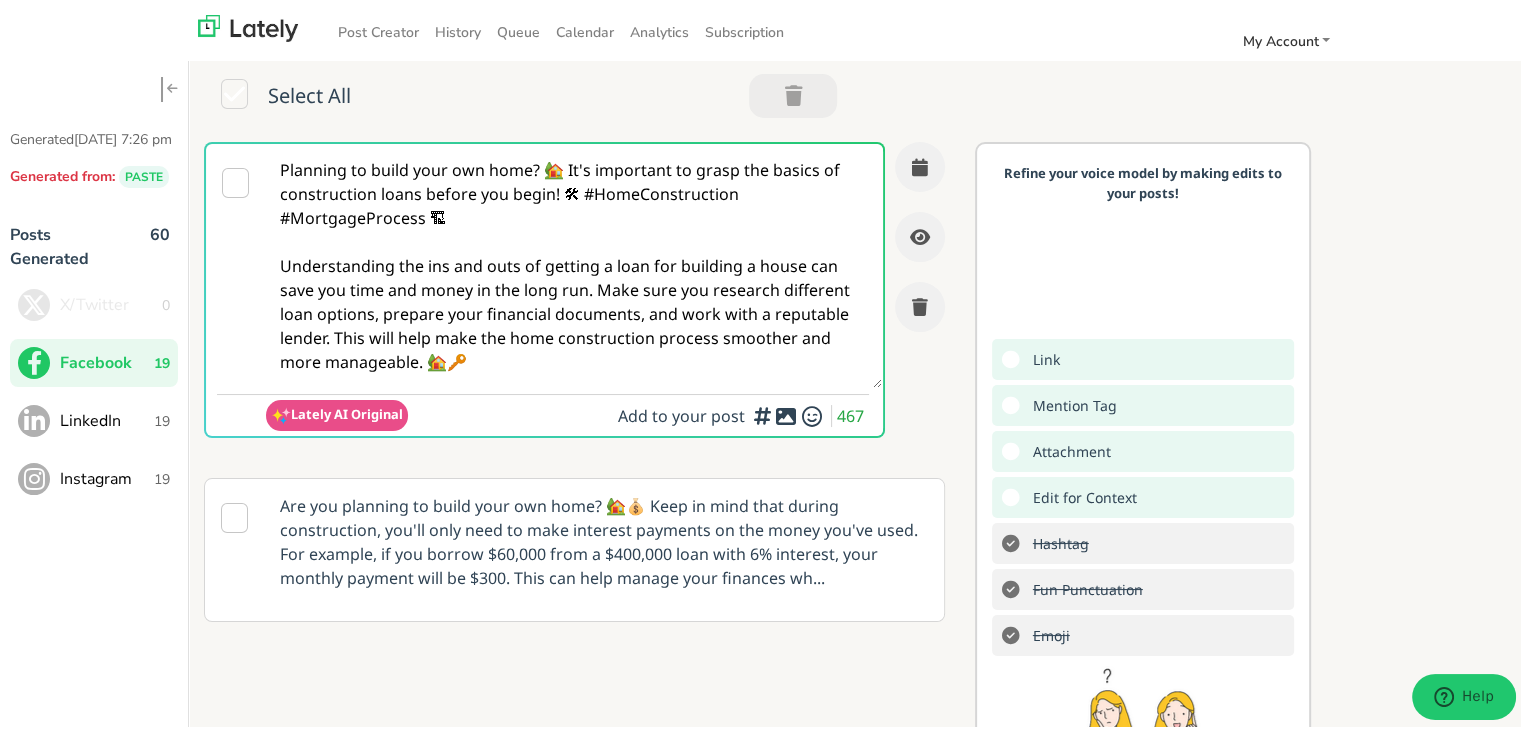 click on "Planning to build your own home? 🏡 It's important to grasp the basics of construction loans before you begin! 🛠 #HomeConstruction #MortgageProcess 🏗
Understanding the ins and outs of getting a loan for building a house can save you time and money in the long run. Make sure you research different loan options, prepare your financial documents, and work with a reputable lender. This will help make the home construction process smoother and more manageable. 🏡🔑" at bounding box center [574, 262] 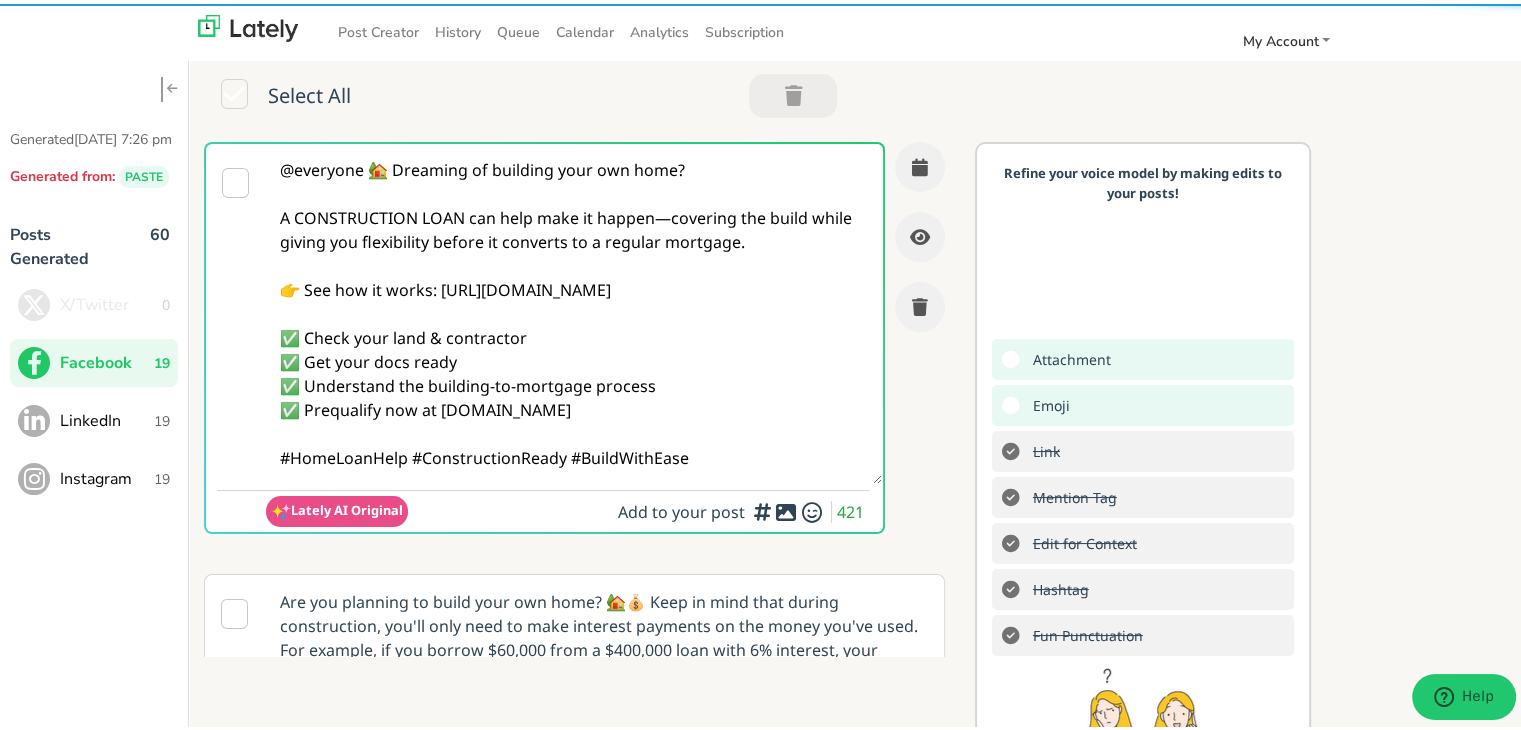 click on "@everyone 🏡 Dreaming of building your own home?
A CONSTRUCTION LOAN can help make it happen—covering the build while giving you flexibility before it converts to a regular mortgage.
👉 See how it works: [URL][DOMAIN_NAME]
✅ Check your land & contractor
✅ Get your docs ready
✅ Understand the building-to-mortgage process
✅ Prequalify now at [DOMAIN_NAME]
#HomeLoanHelp #ConstructionReady #BuildWithEase" at bounding box center (574, 310) 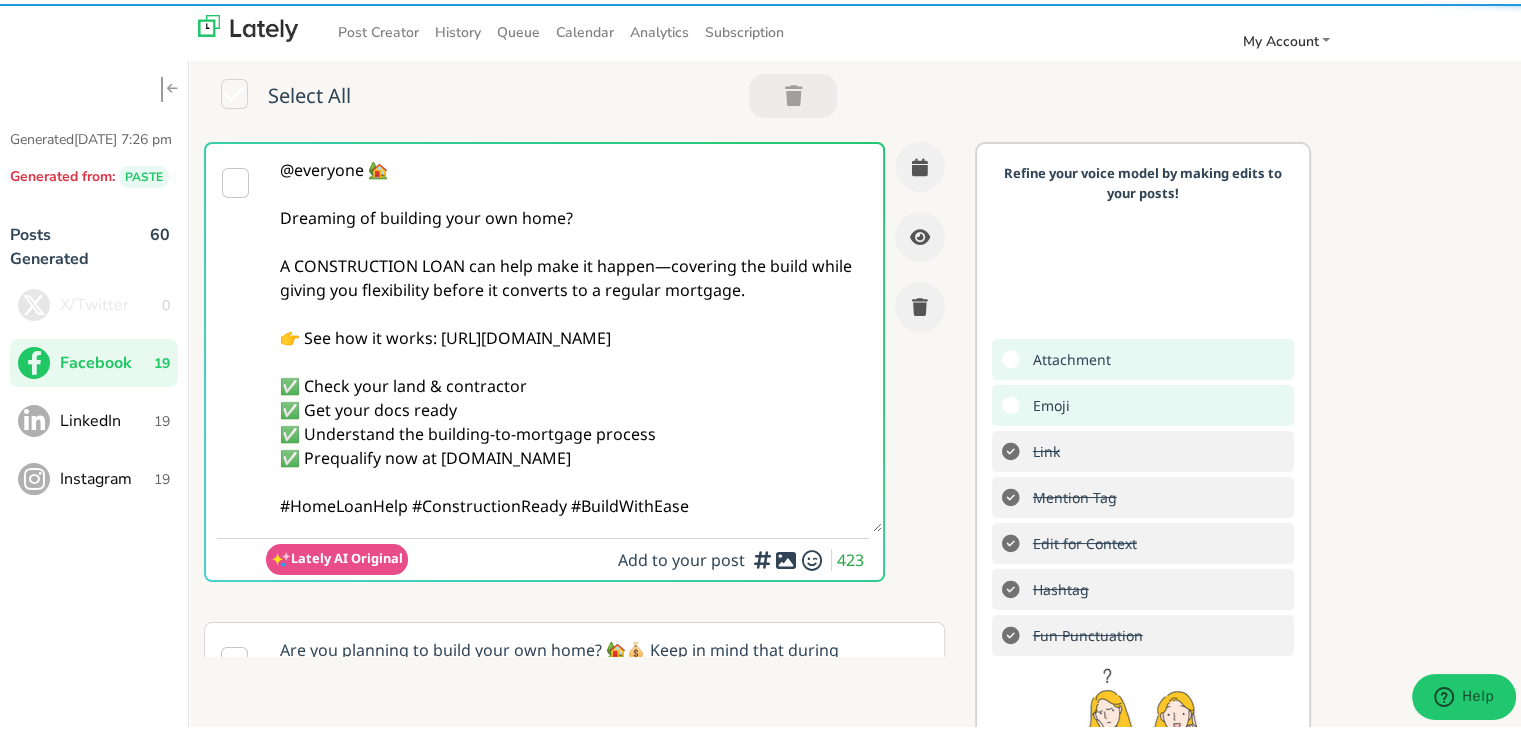click on "@everyone 🏡
Dreaming of building your own home?
A CONSTRUCTION LOAN can help make it happen—covering the build while giving you flexibility before it converts to a regular mortgage.
👉 See how it works: [URL][DOMAIN_NAME]
✅ Check your land & contractor
✅ Get your docs ready
✅ Understand the building-to-mortgage process
✅ Prequalify now at [DOMAIN_NAME]
#HomeLoanHelp #ConstructionReady #BuildWithEase" at bounding box center [574, 334] 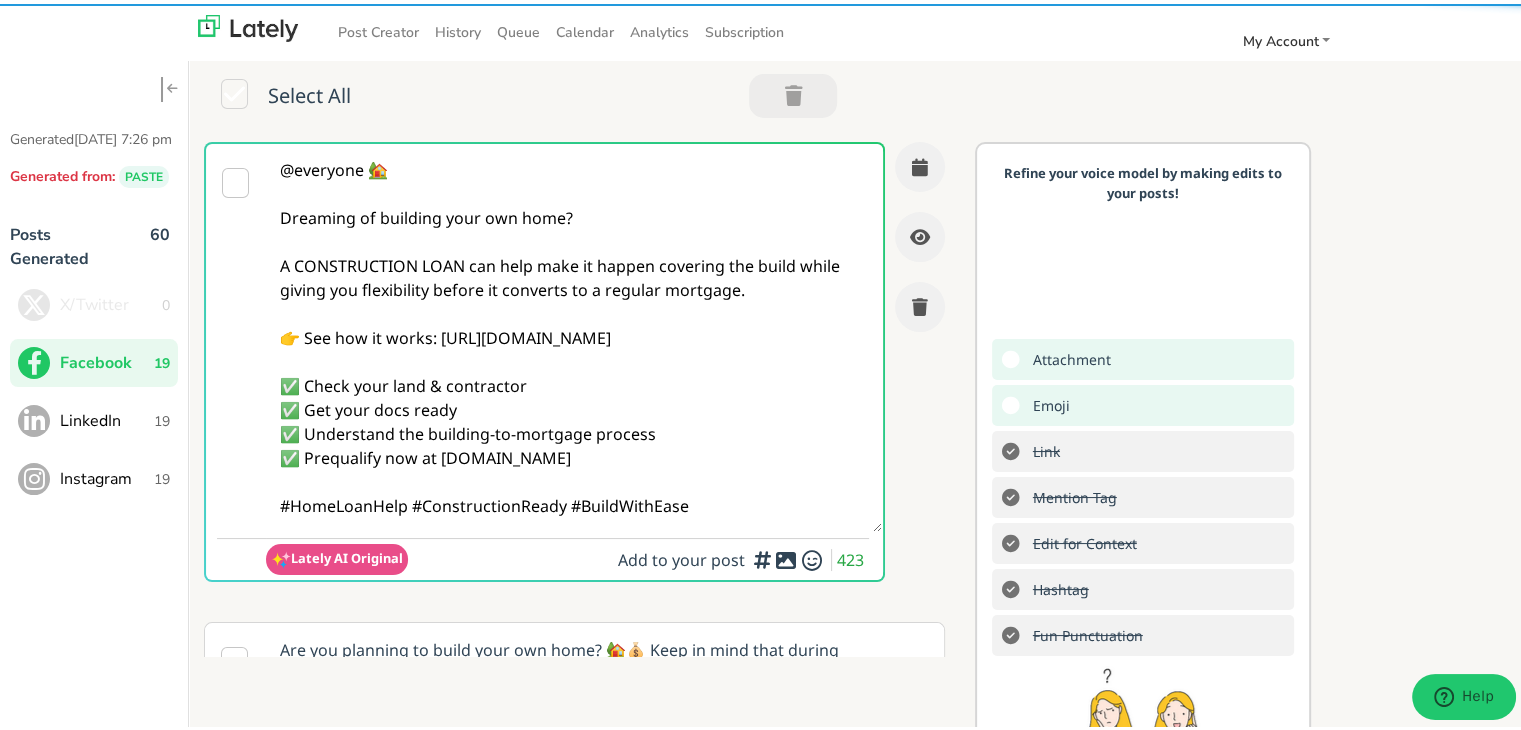 click on "@everyone 🏡
Dreaming of building your own home?
A CONSTRUCTION LOAN can help make it happen covering the build while giving you flexibility before it converts to a regular mortgage.
👉 See how it works: [URL][DOMAIN_NAME]
✅ Check your land & contractor
✅ Get your docs ready
✅ Understand the building-to-mortgage process
✅ Prequalify now at [DOMAIN_NAME]
#HomeLoanHelp #ConstructionReady #BuildWithEase" at bounding box center [574, 334] 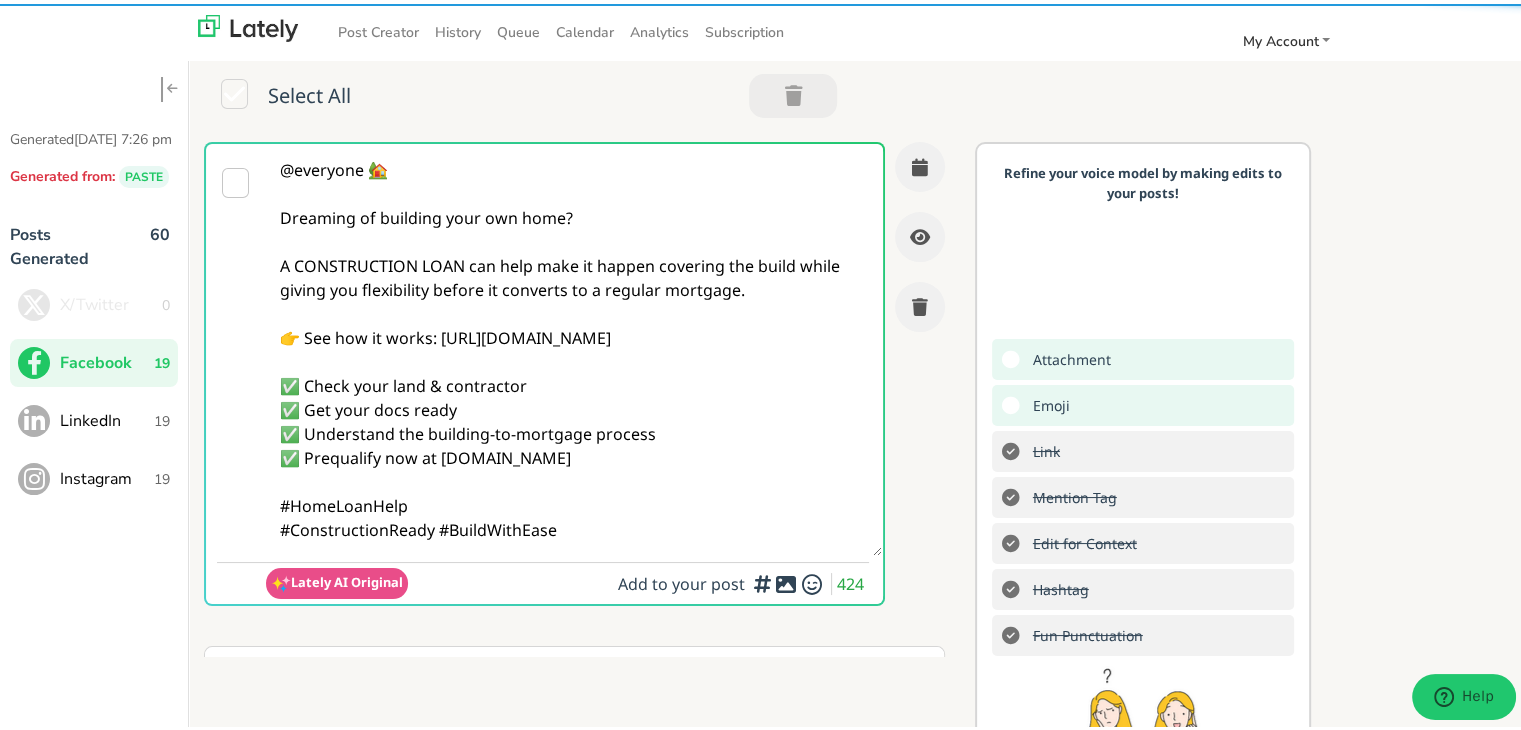 click on "@everyone 🏡
Dreaming of building your own home?
A CONSTRUCTION LOAN can help make it happen covering the build while giving you flexibility before it converts to a regular mortgage.
👉 See how it works: [URL][DOMAIN_NAME]
✅ Check your land & contractor
✅ Get your docs ready
✅ Understand the building-to-mortgage process
✅ Prequalify now at [DOMAIN_NAME]
#HomeLoanHelp
#ConstructionReady #BuildWithEase" at bounding box center (574, 346) 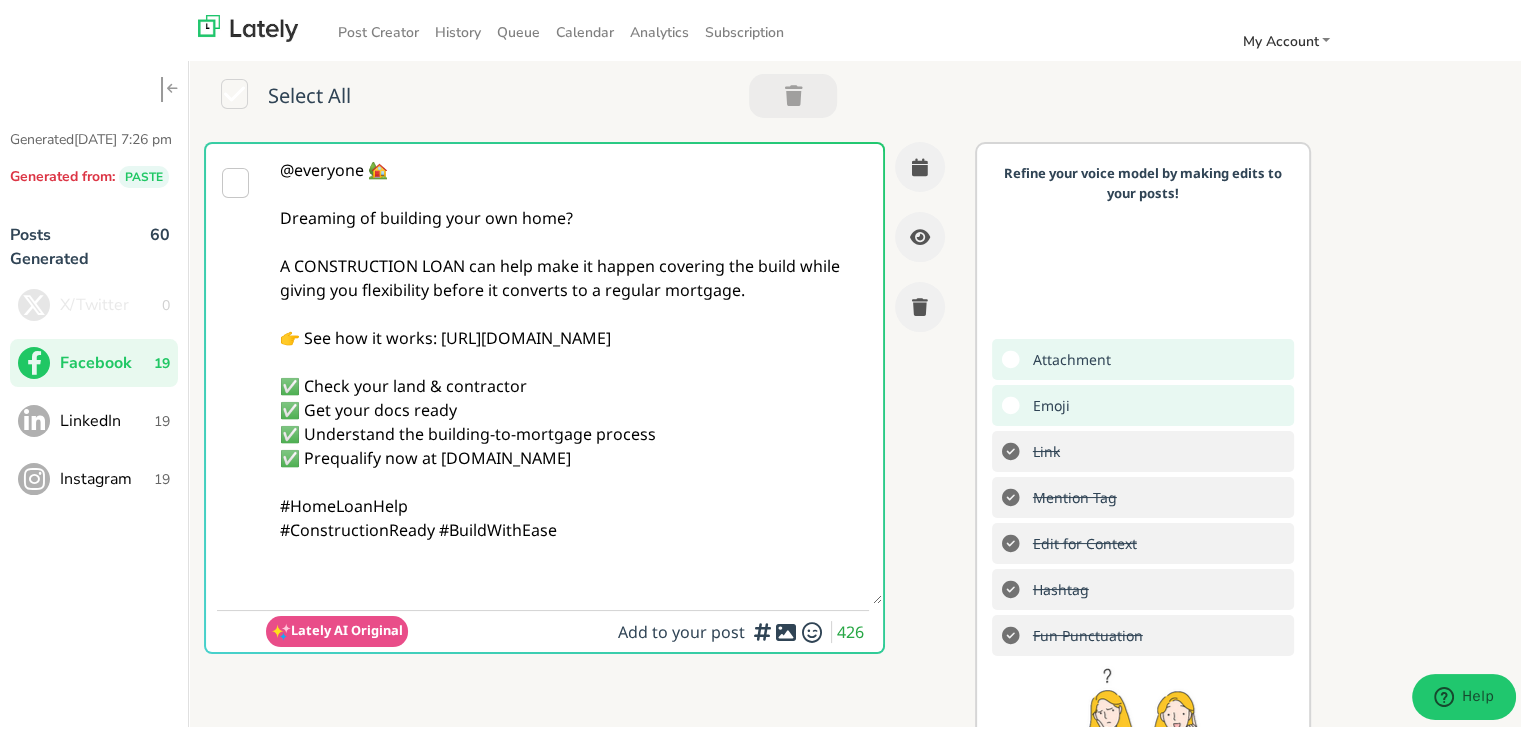 paste on "Follow Us On Our Social Media Platforms!
Facebook: [URL][DOMAIN_NAME]
LinkedIn: [URL][DOMAIN_NAME]
Instagram: [URL][DOMAIN_NAME][DOMAIN_NAME]" 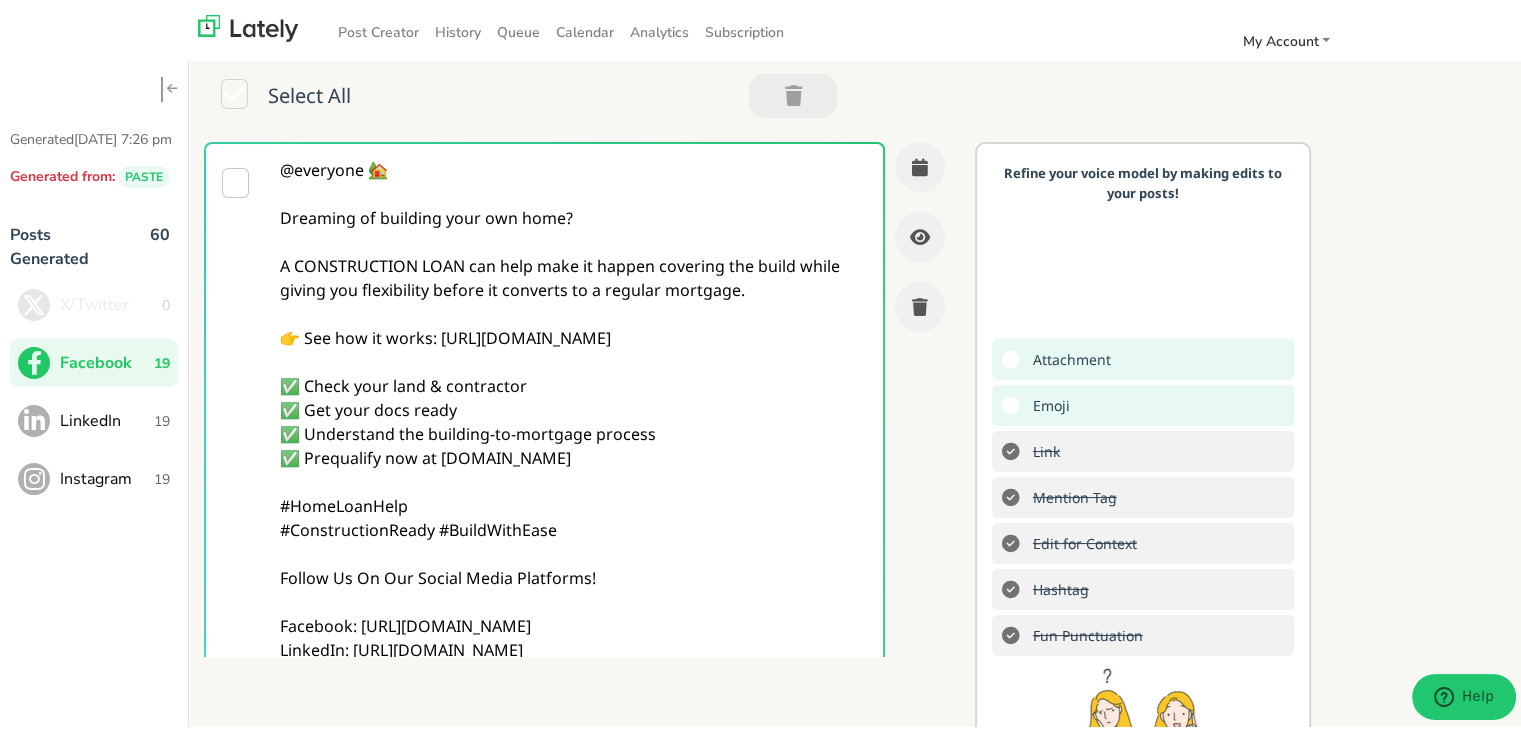 scroll, scrollTop: 51, scrollLeft: 0, axis: vertical 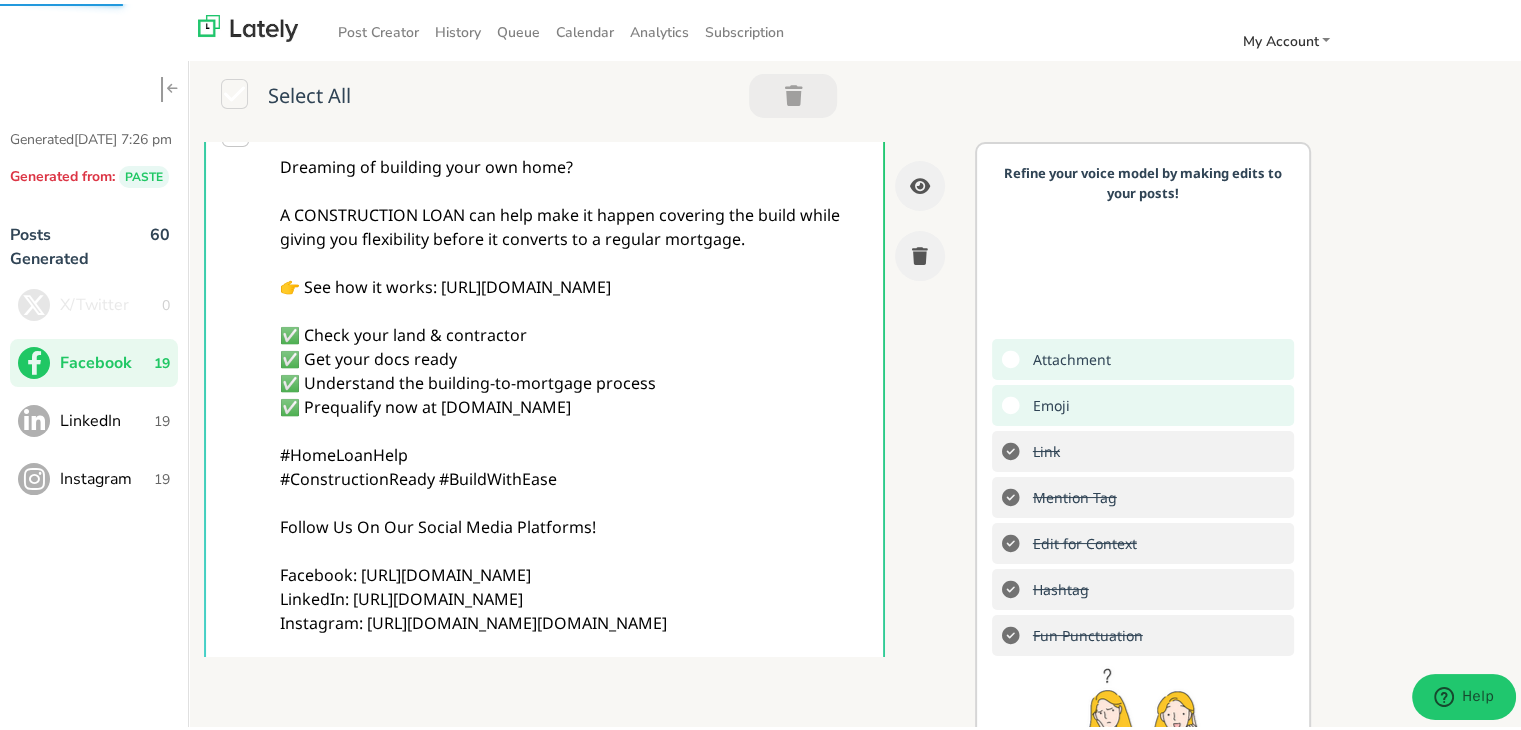 click on "@everyone 🏡
Dreaming of building your own home?
A CONSTRUCTION LOAN can help make it happen covering the build while giving you flexibility before it converts to a regular mortgage.
👉 See how it works: [URL][DOMAIN_NAME]
✅ Check your land & contractor
✅ Get your docs ready
✅ Understand the building-to-mortgage process
✅ Prequalify now at [DOMAIN_NAME]
#HomeLoanHelp
#ConstructionReady #BuildWithEase
Follow Us On Our Social Media Platforms!
Facebook: [URL][DOMAIN_NAME]
LinkedIn: [URL][DOMAIN_NAME]
Instagram: [URL][DOMAIN_NAME][DOMAIN_NAME]" at bounding box center (574, 379) 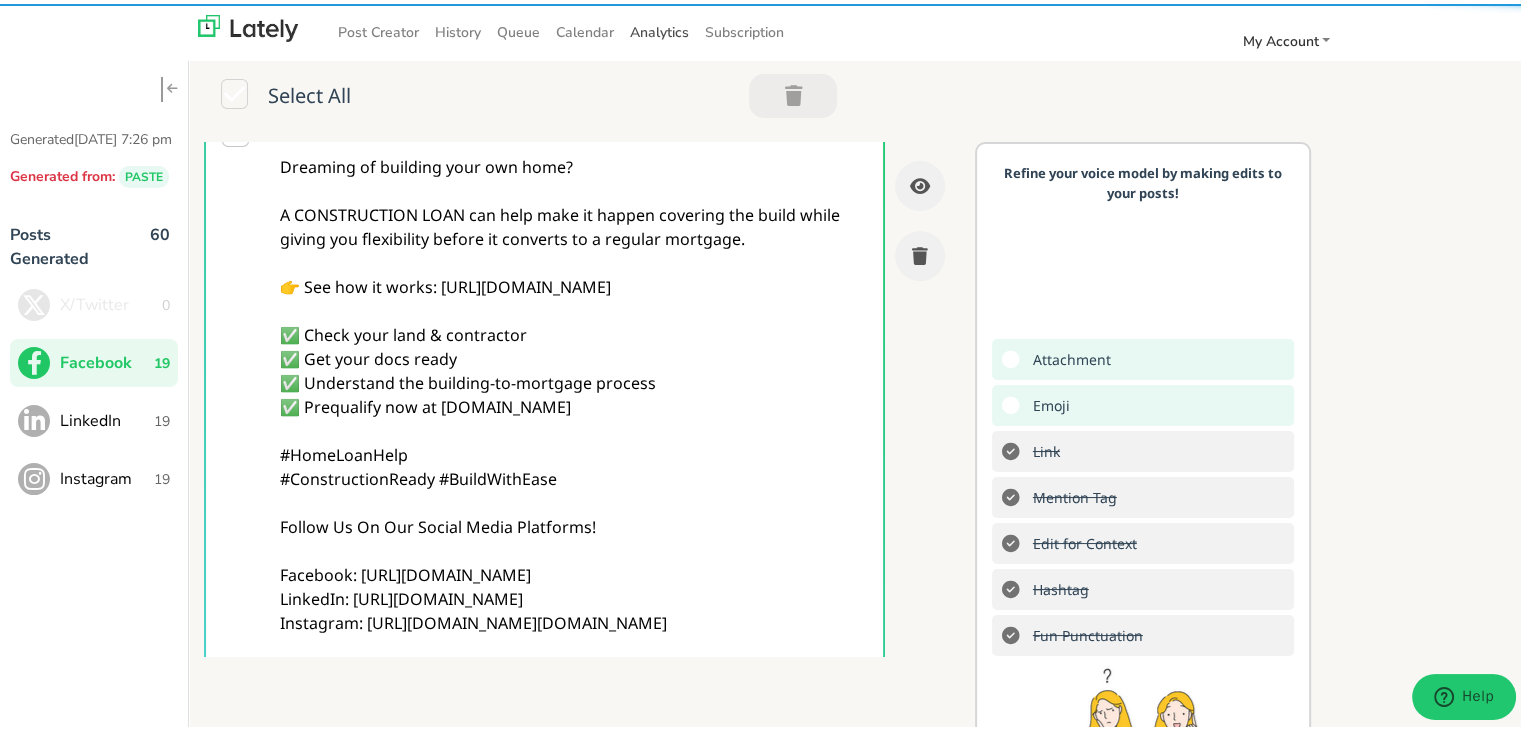 type on "@everyone 🏡
Dreaming of building your own home?
A CONSTRUCTION LOAN can help make it happen covering the build while giving you flexibility before it converts to a regular mortgage.
👉 See how it works: [URL][DOMAIN_NAME]
✅ Check your land & contractor
✅ Get your docs ready
✅ Understand the building-to-mortgage process
✅ Prequalify now at [DOMAIN_NAME]
#HomeLoanHelp
#ConstructionReady #BuildWithEase
Follow Us On Our Social Media Platforms!
Facebook: [URL][DOMAIN_NAME]
LinkedIn: [URL][DOMAIN_NAME]
Instagram: [URL][DOMAIN_NAME][DOMAIN_NAME]" 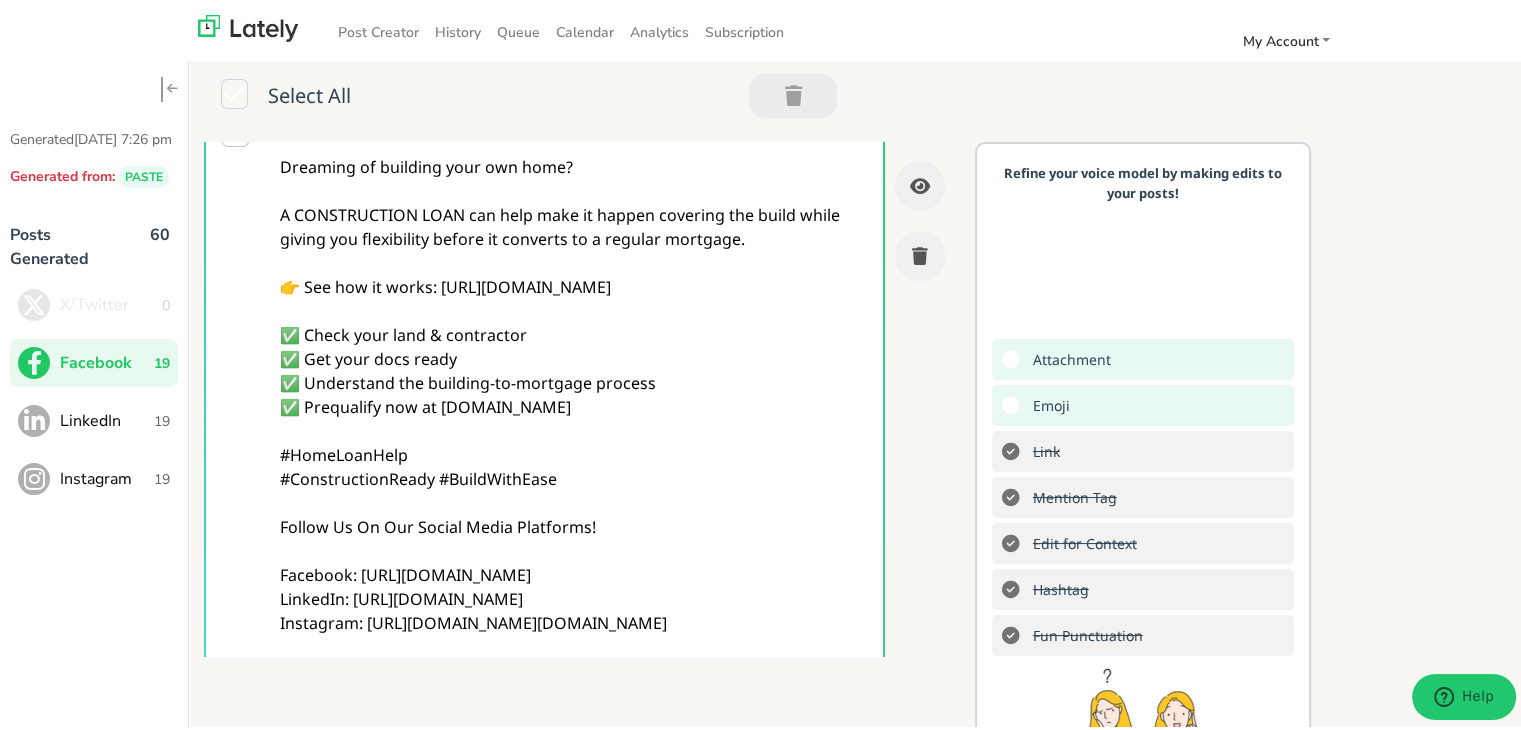 scroll, scrollTop: 500, scrollLeft: 0, axis: vertical 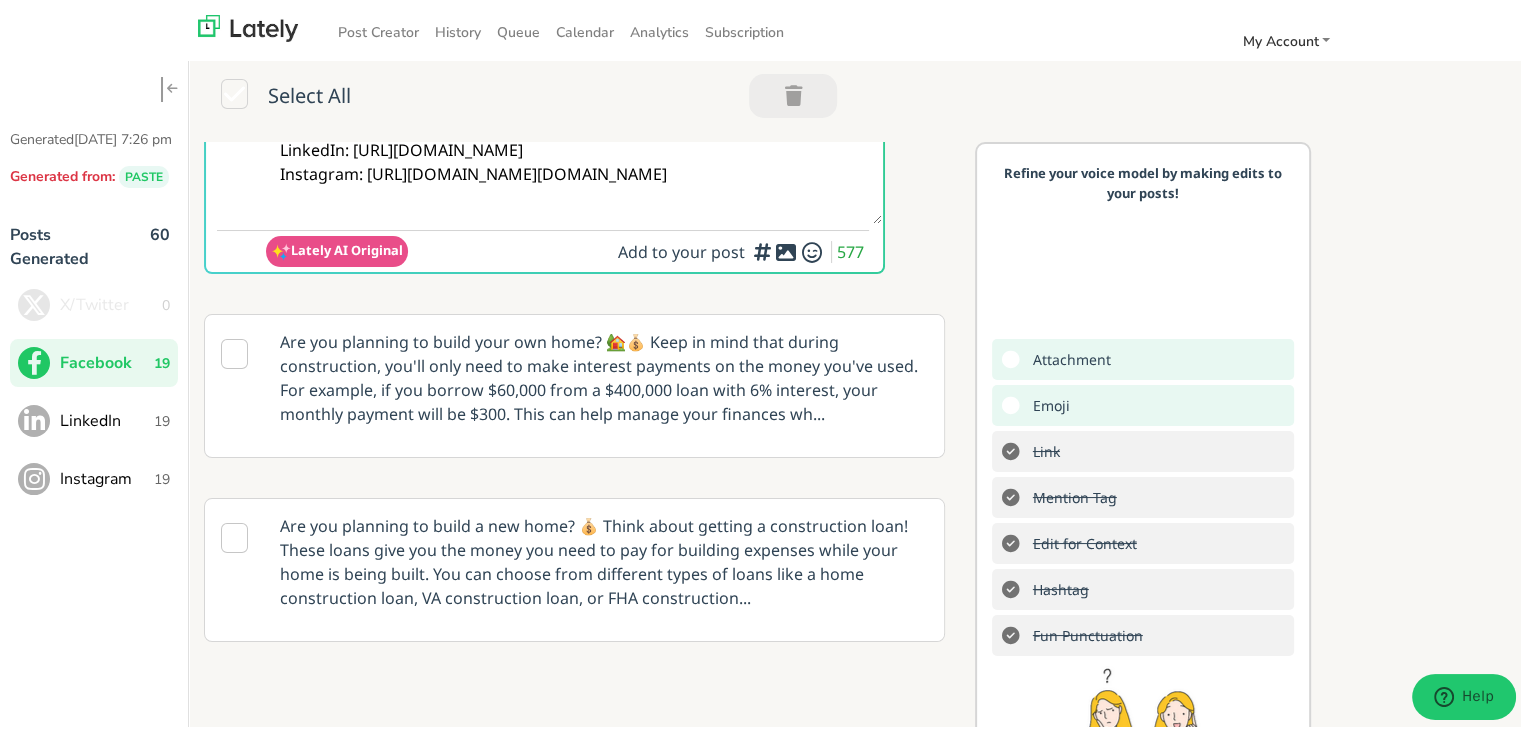 click on "Add a video or photo or swap out the default image from any link for increased visual appeal" at bounding box center [762, 300] 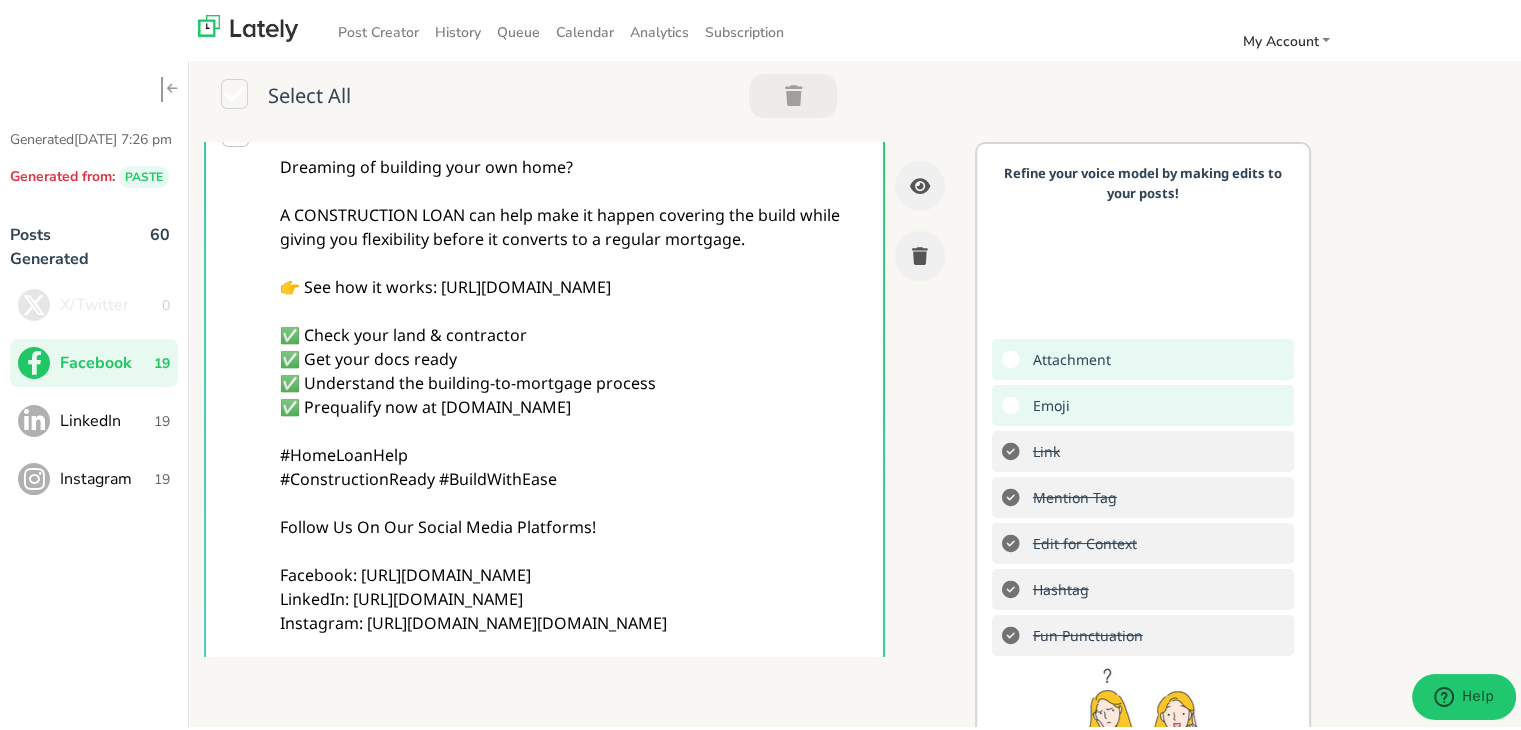 click on "@everyone 🏡
Dreaming of building your own home?
A CONSTRUCTION LOAN can help make it happen covering the build while giving you flexibility before it converts to a regular mortgage.
👉 See how it works: [URL][DOMAIN_NAME]
✅ Check your land & contractor
✅ Get your docs ready
✅ Understand the building-to-mortgage process
✅ Prequalify now at [DOMAIN_NAME]
#HomeLoanHelp
#ConstructionReady #BuildWithEase
Follow Us On Our Social Media Platforms!
Facebook: [URL][DOMAIN_NAME]
LinkedIn: [URL][DOMAIN_NAME]
Instagram: [URL][DOMAIN_NAME][DOMAIN_NAME]" at bounding box center (574, 379) 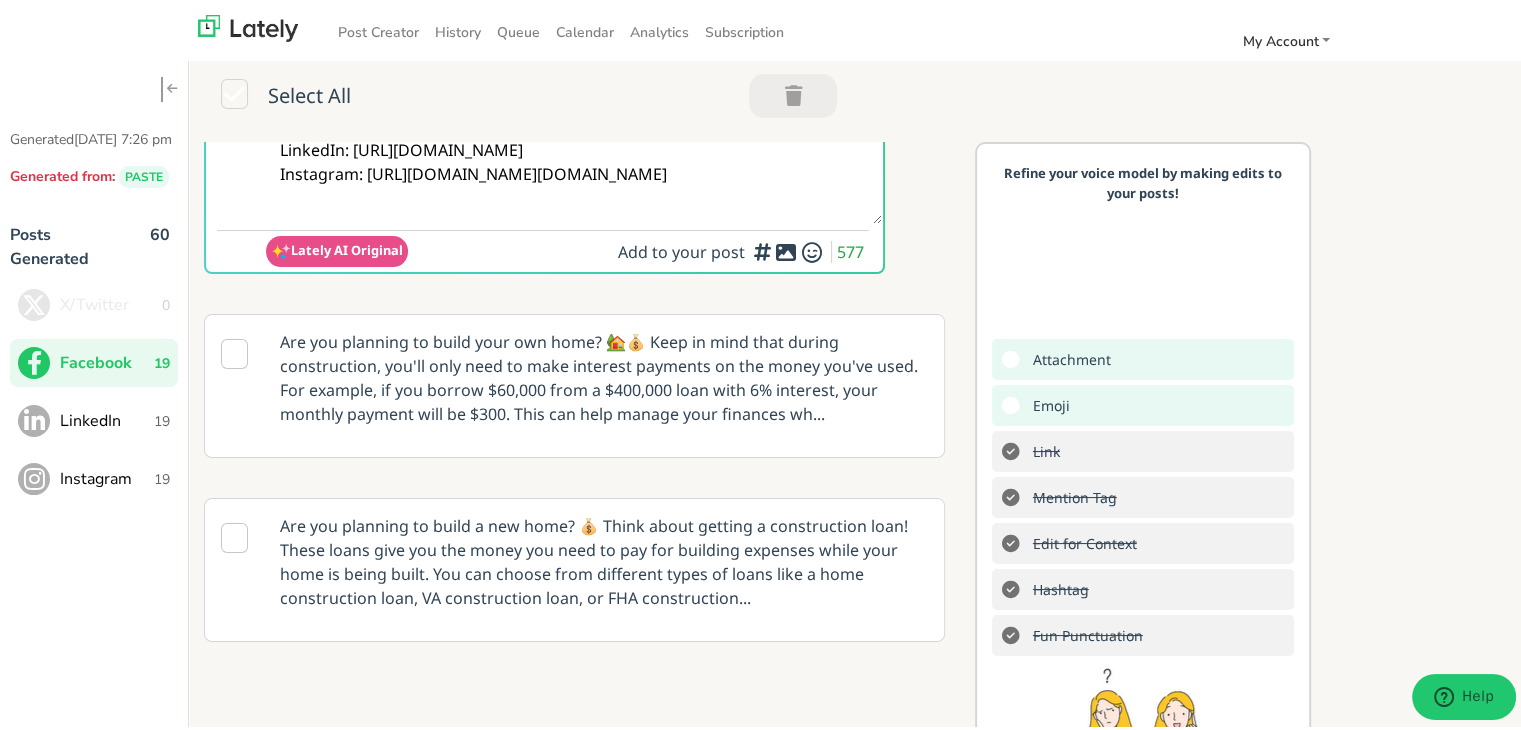 click at bounding box center (762, 251) 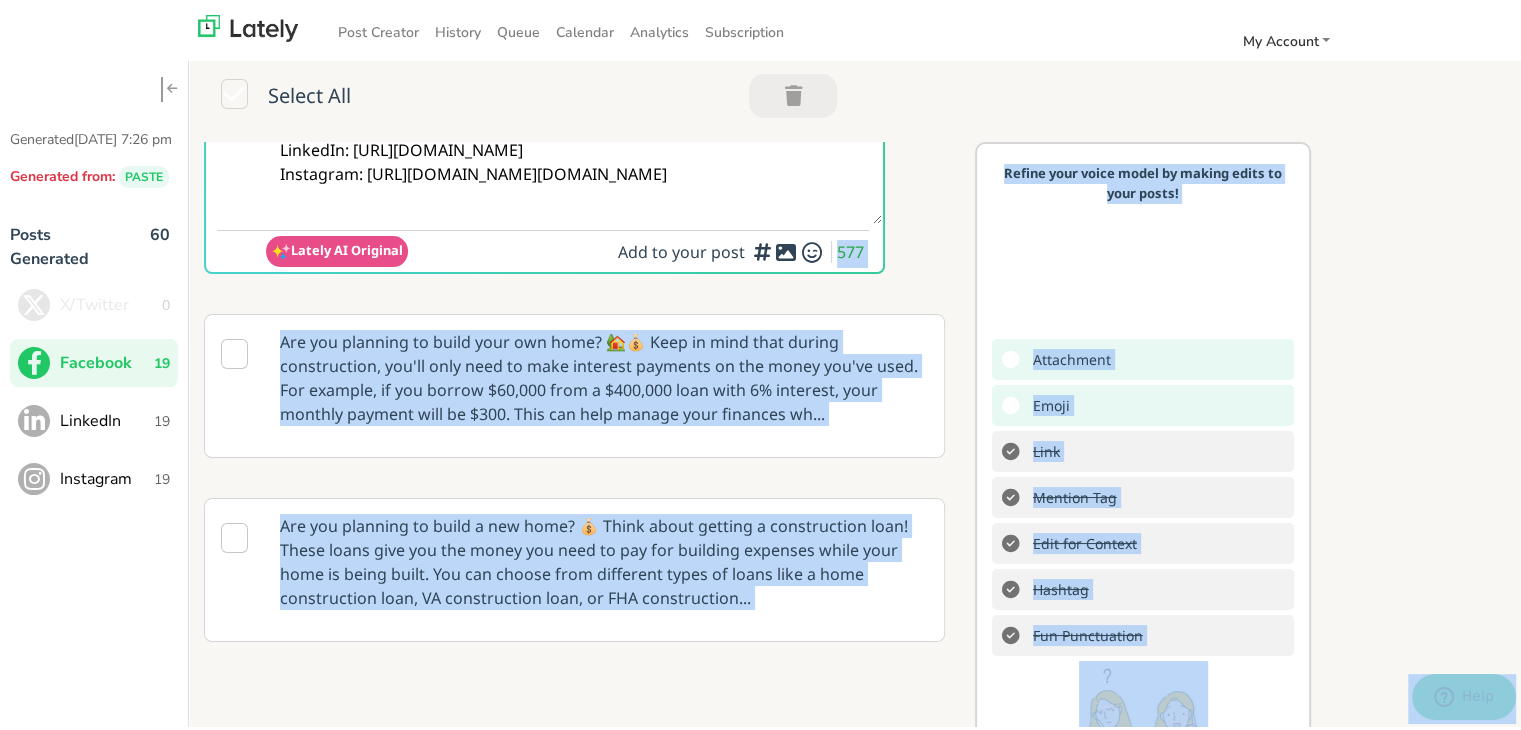 drag, startPoint x: 768, startPoint y: 253, endPoint x: 752, endPoint y: 237, distance: 22.627417 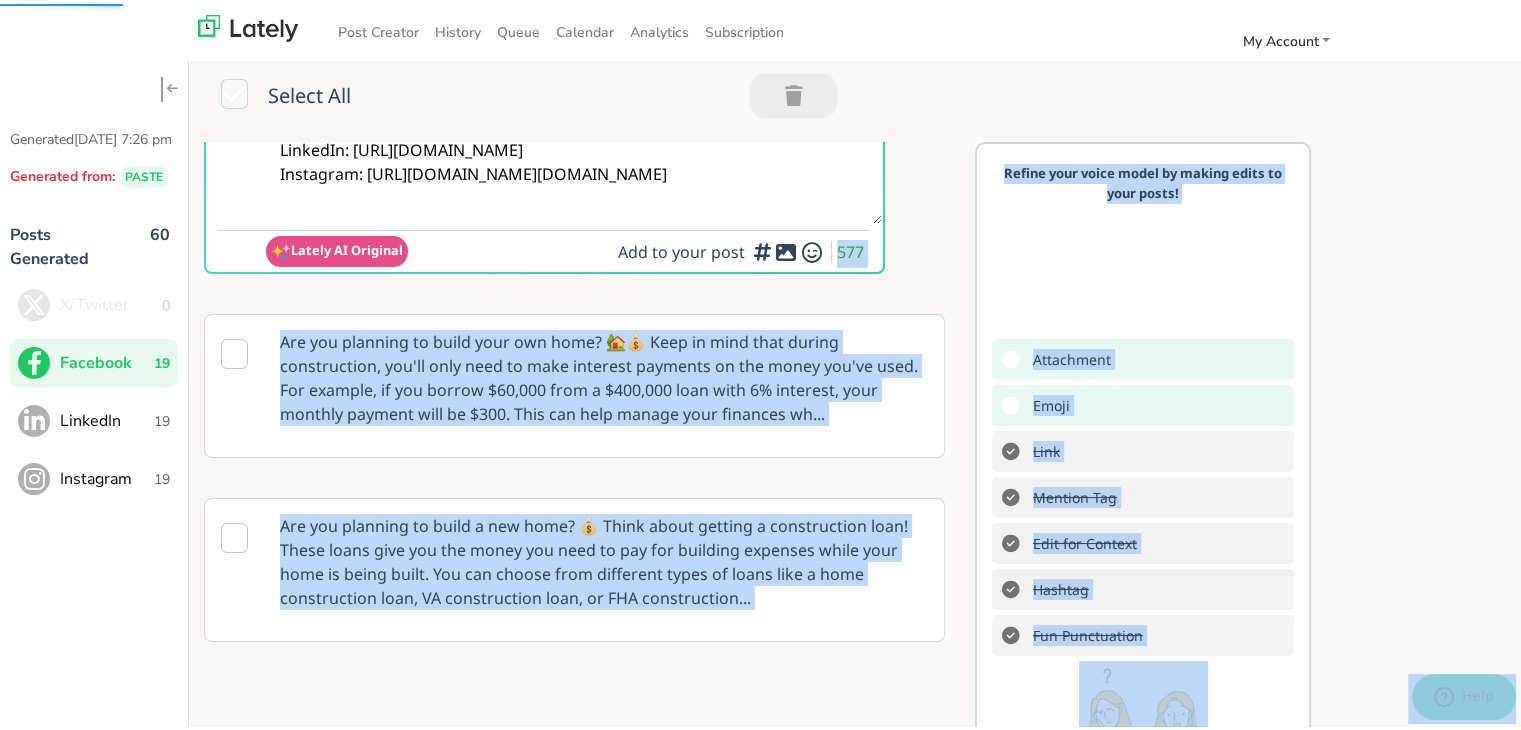 click at bounding box center [786, 248] 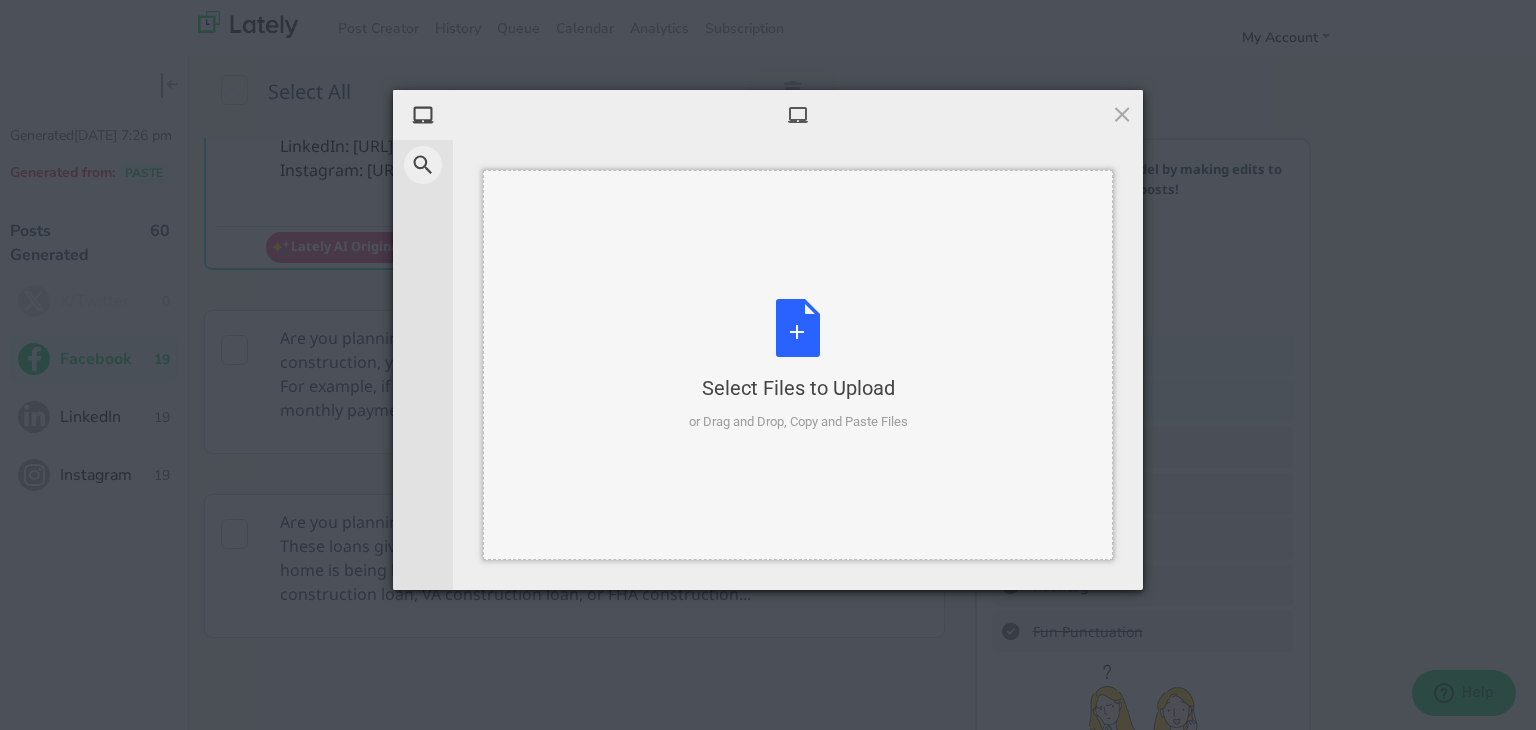 click on "Select Files to Upload" at bounding box center (798, 388) 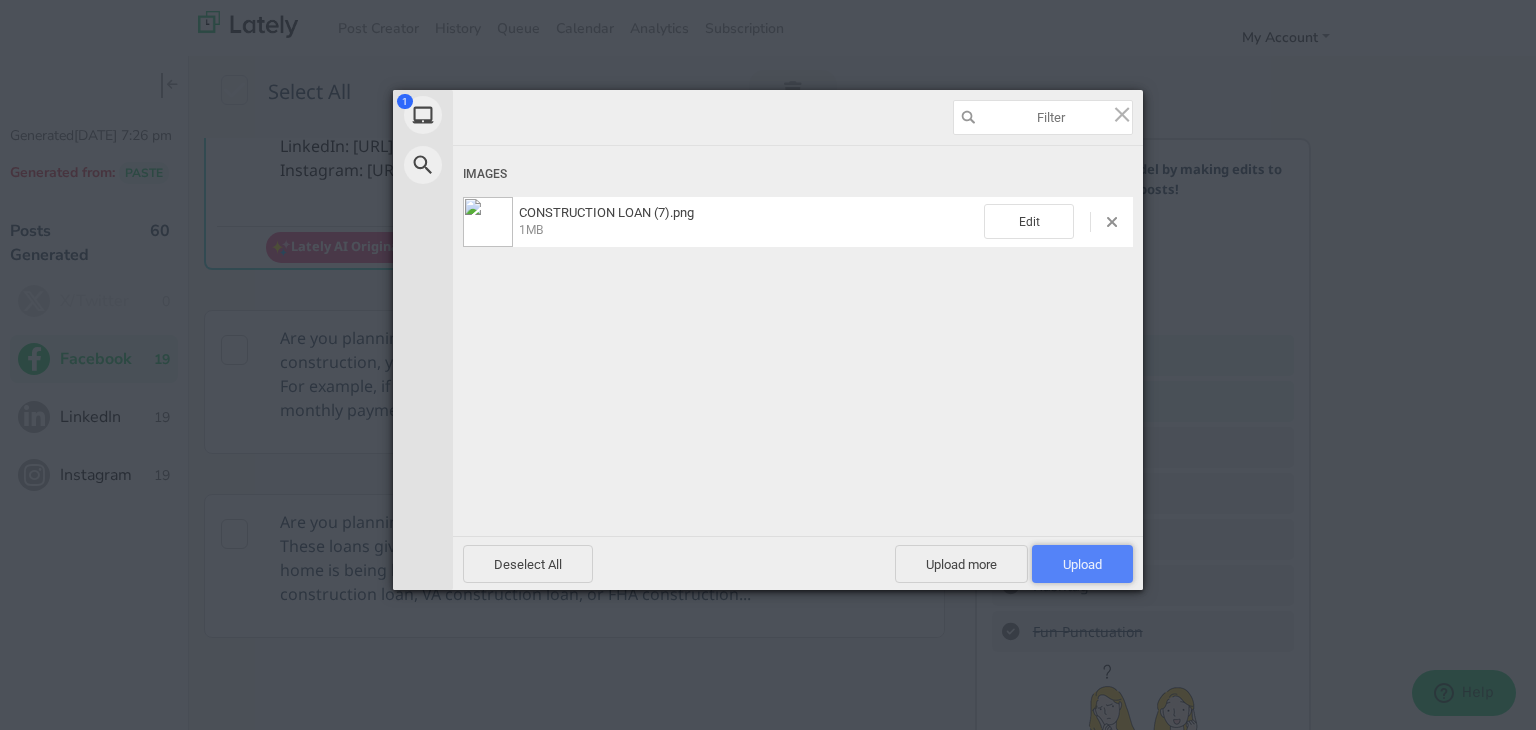 click on "Upload
1" at bounding box center (1082, 564) 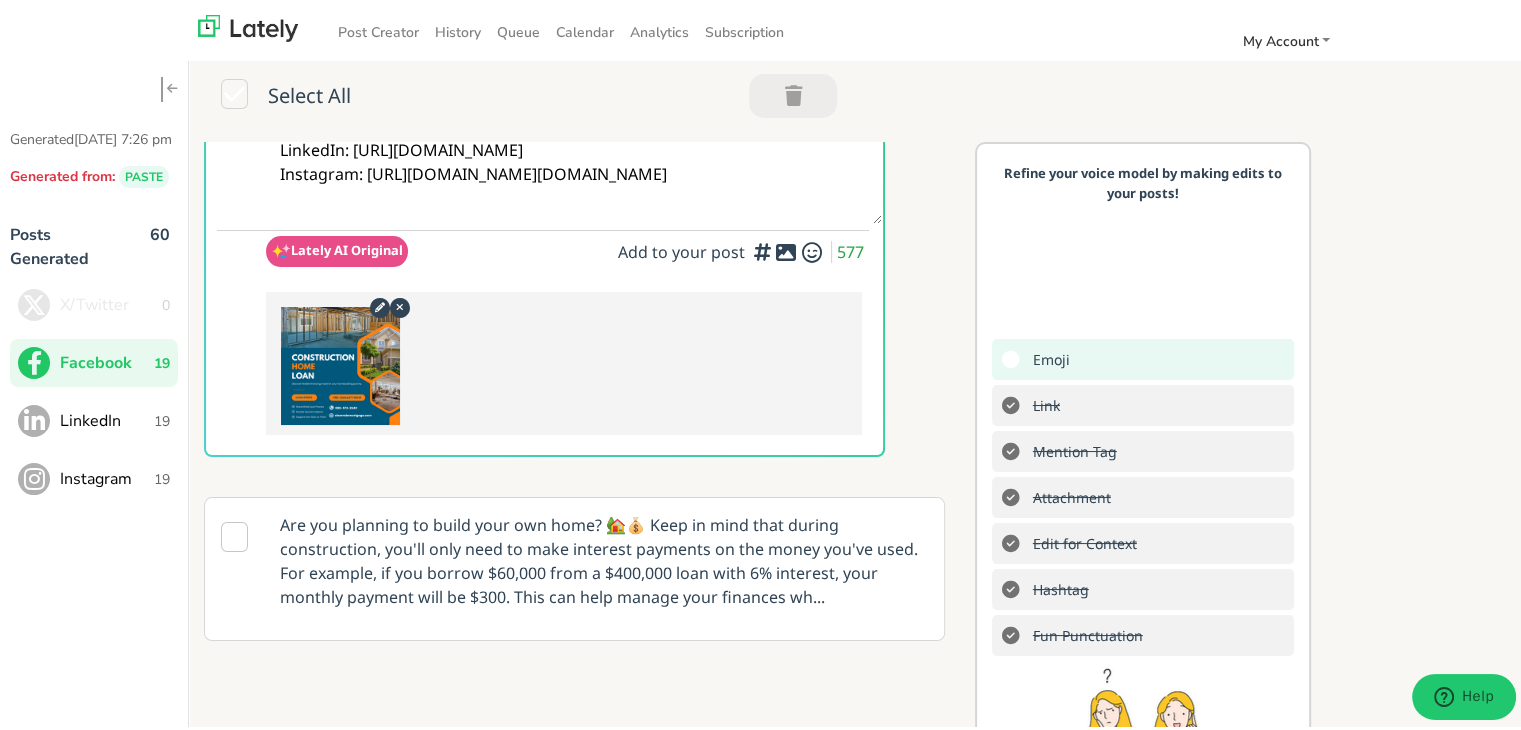 scroll, scrollTop: 51, scrollLeft: 0, axis: vertical 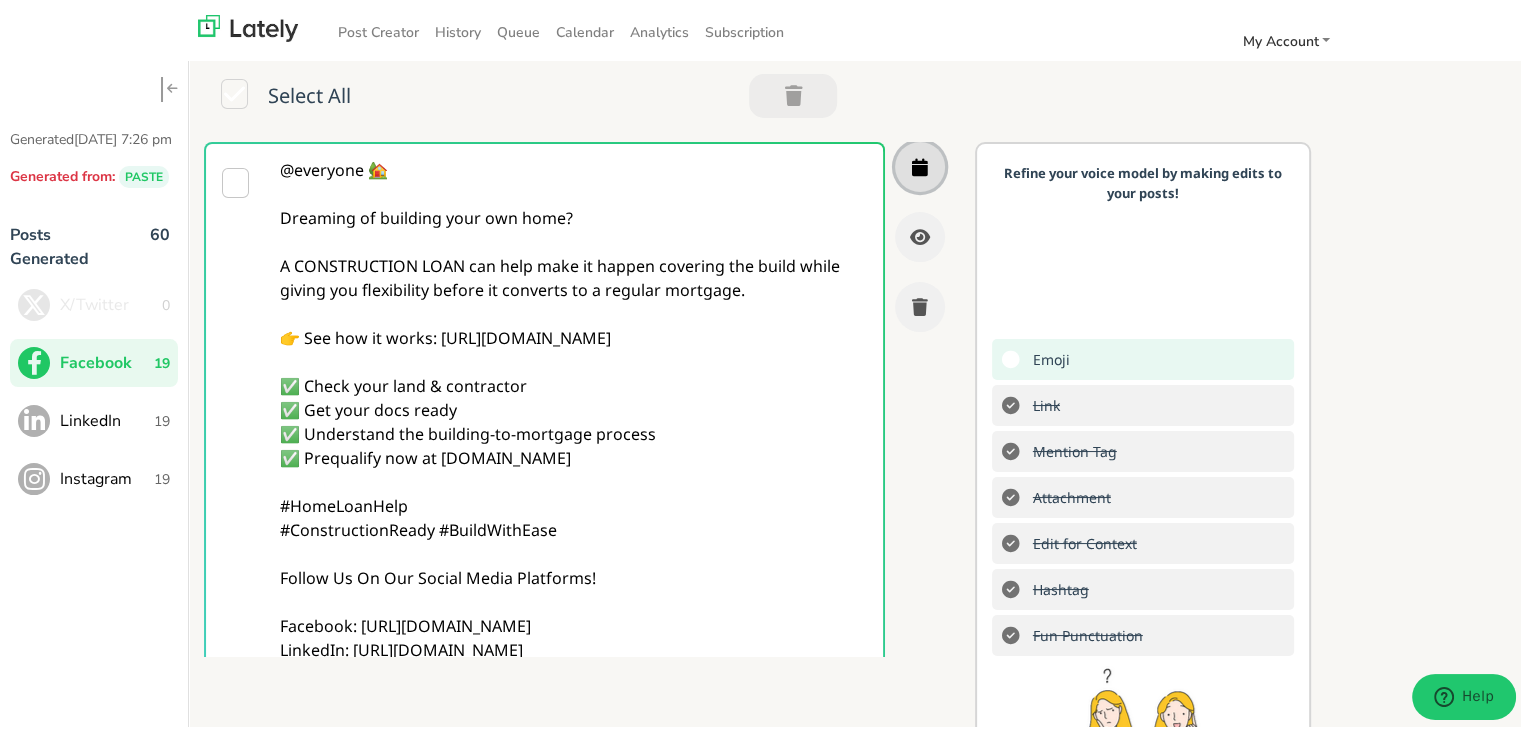 click at bounding box center [920, 163] 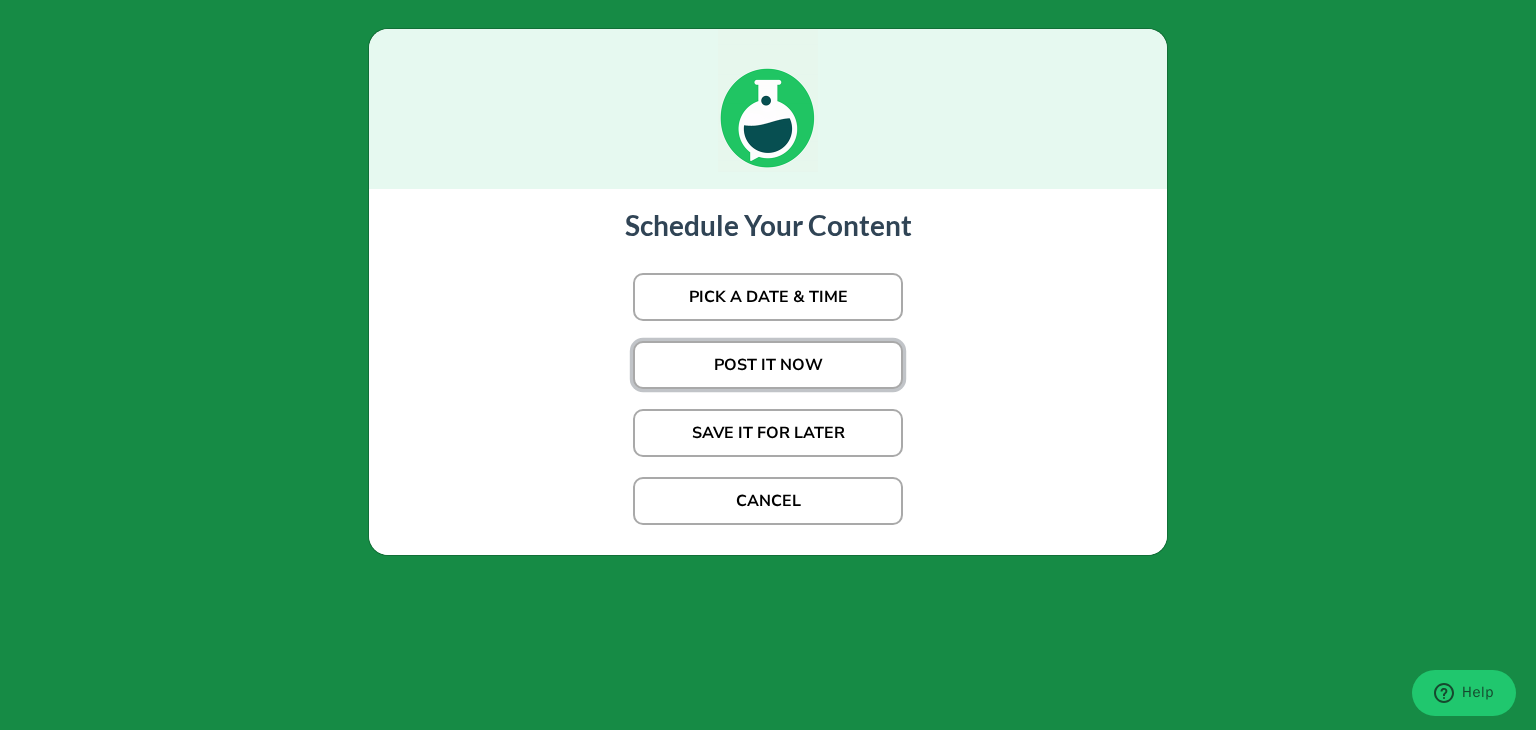 click on "POST IT NOW" at bounding box center (768, 365) 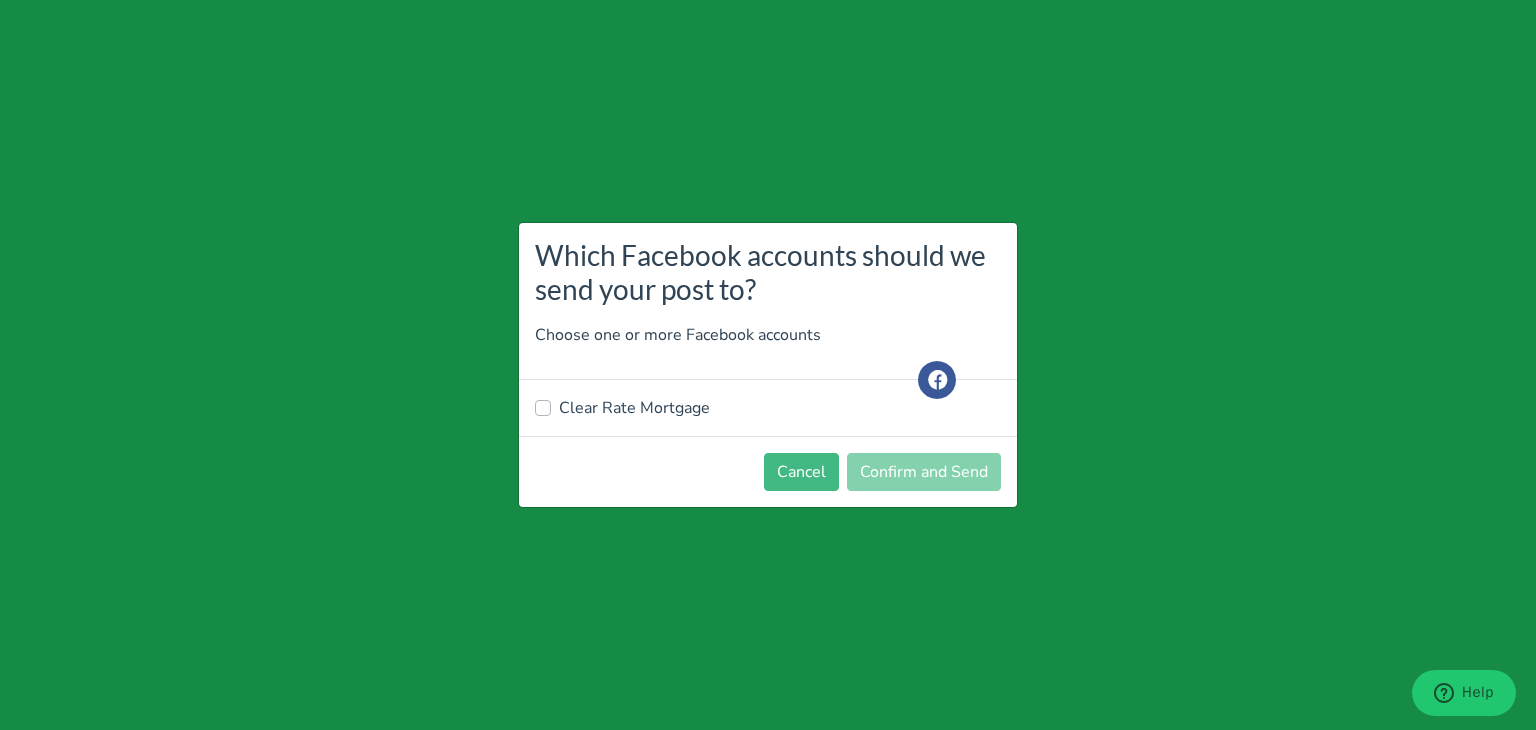 click on "Clear Rate Mortgage" at bounding box center (634, 408) 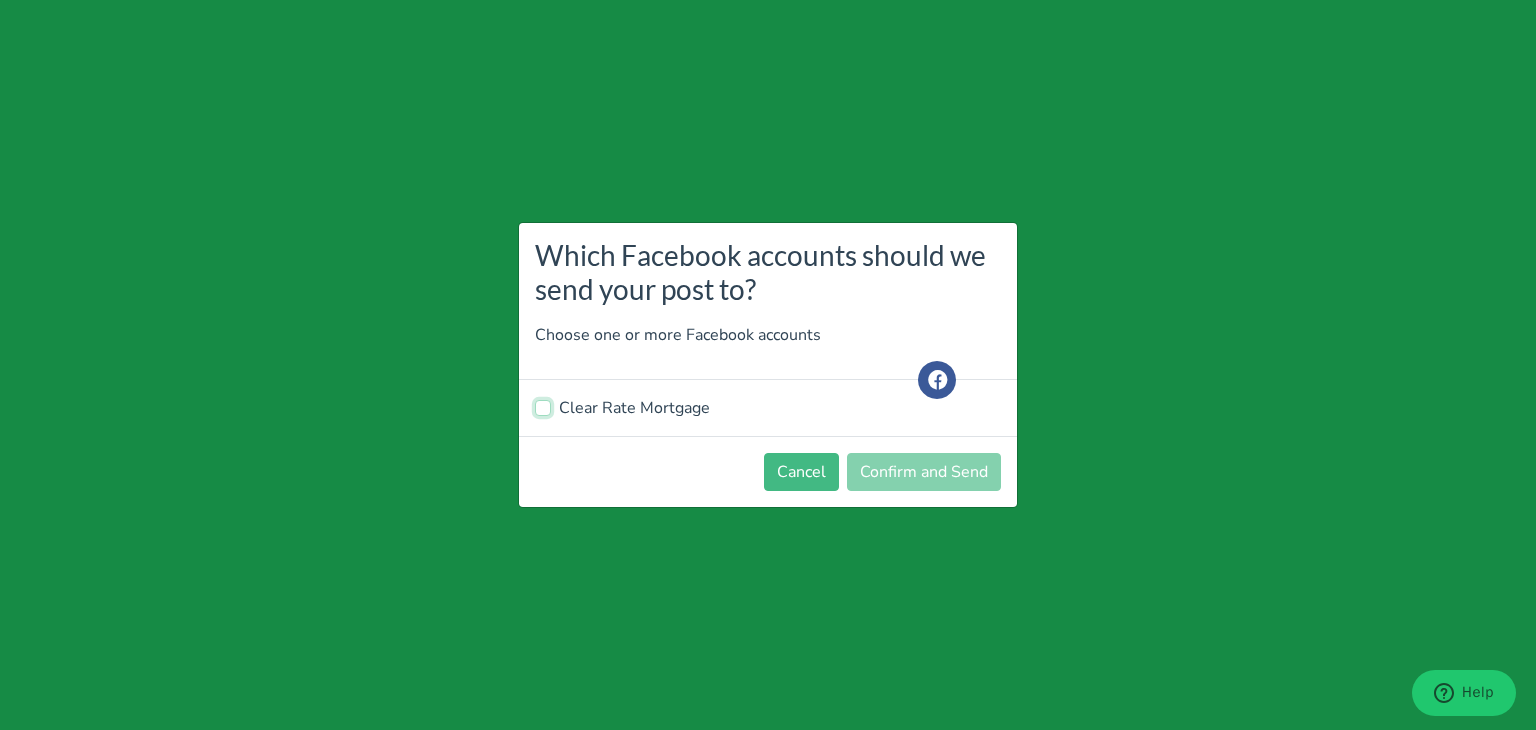 click on "Clear Rate Mortgage" at bounding box center (543, 406) 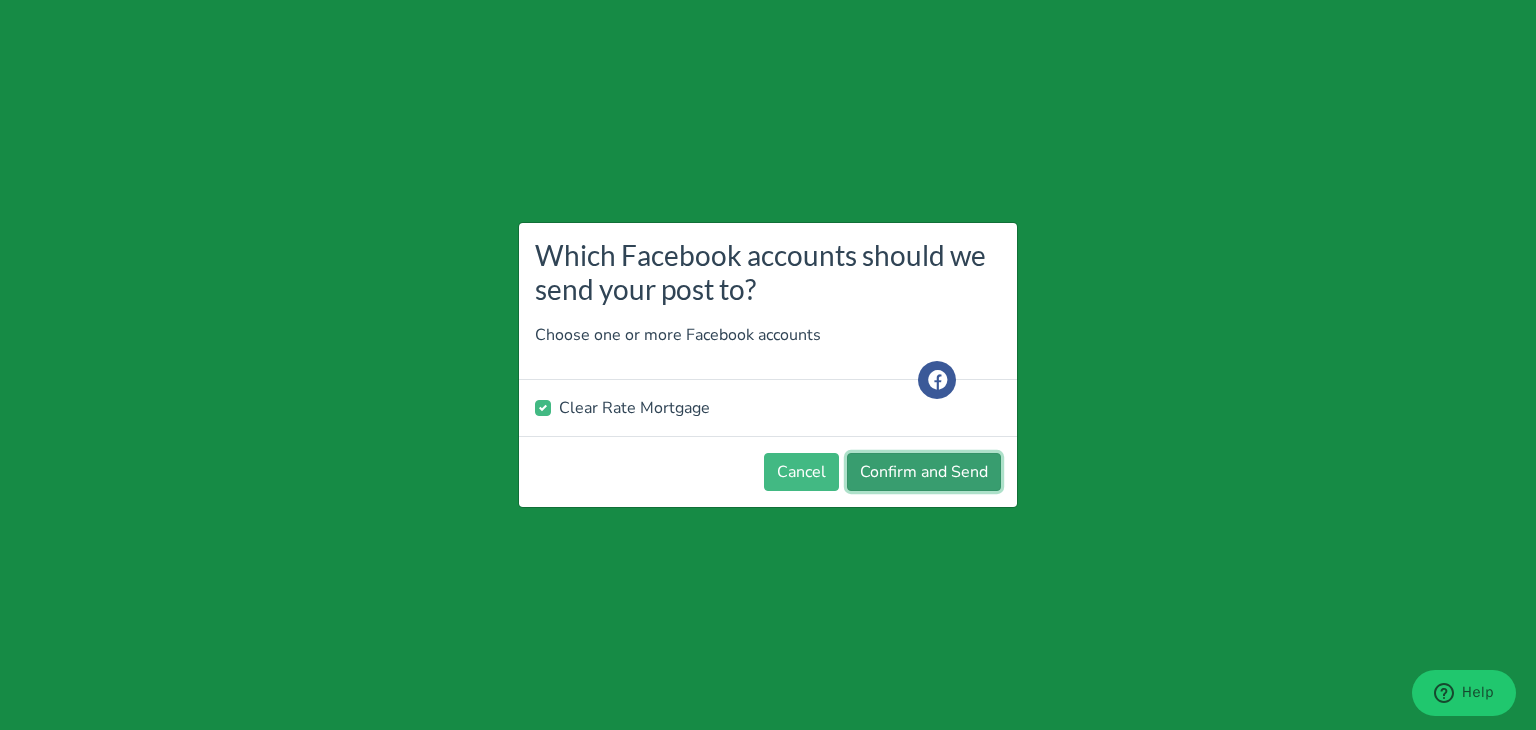 click on "Confirm and Send" at bounding box center (924, 472) 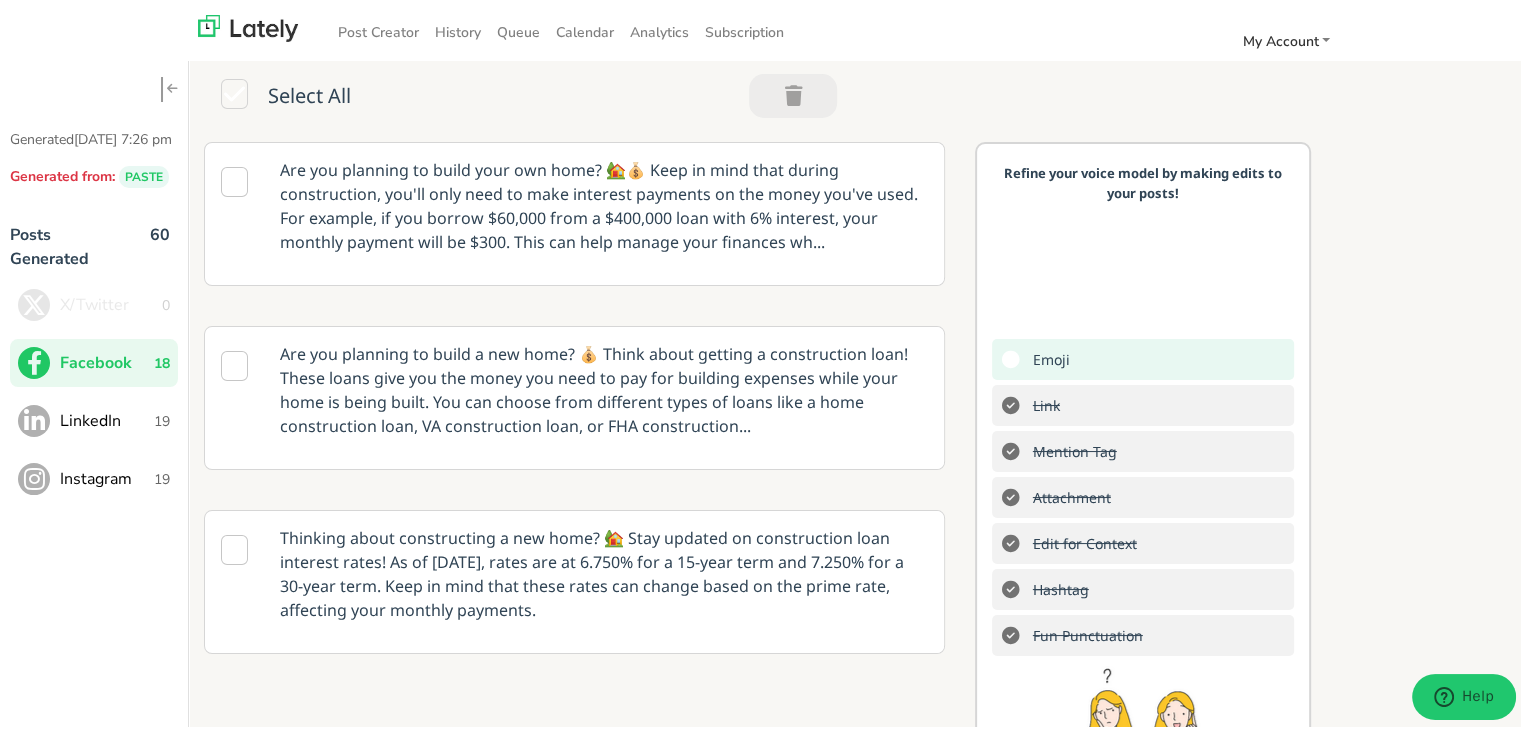 click on "LinkedIn" at bounding box center (107, 417) 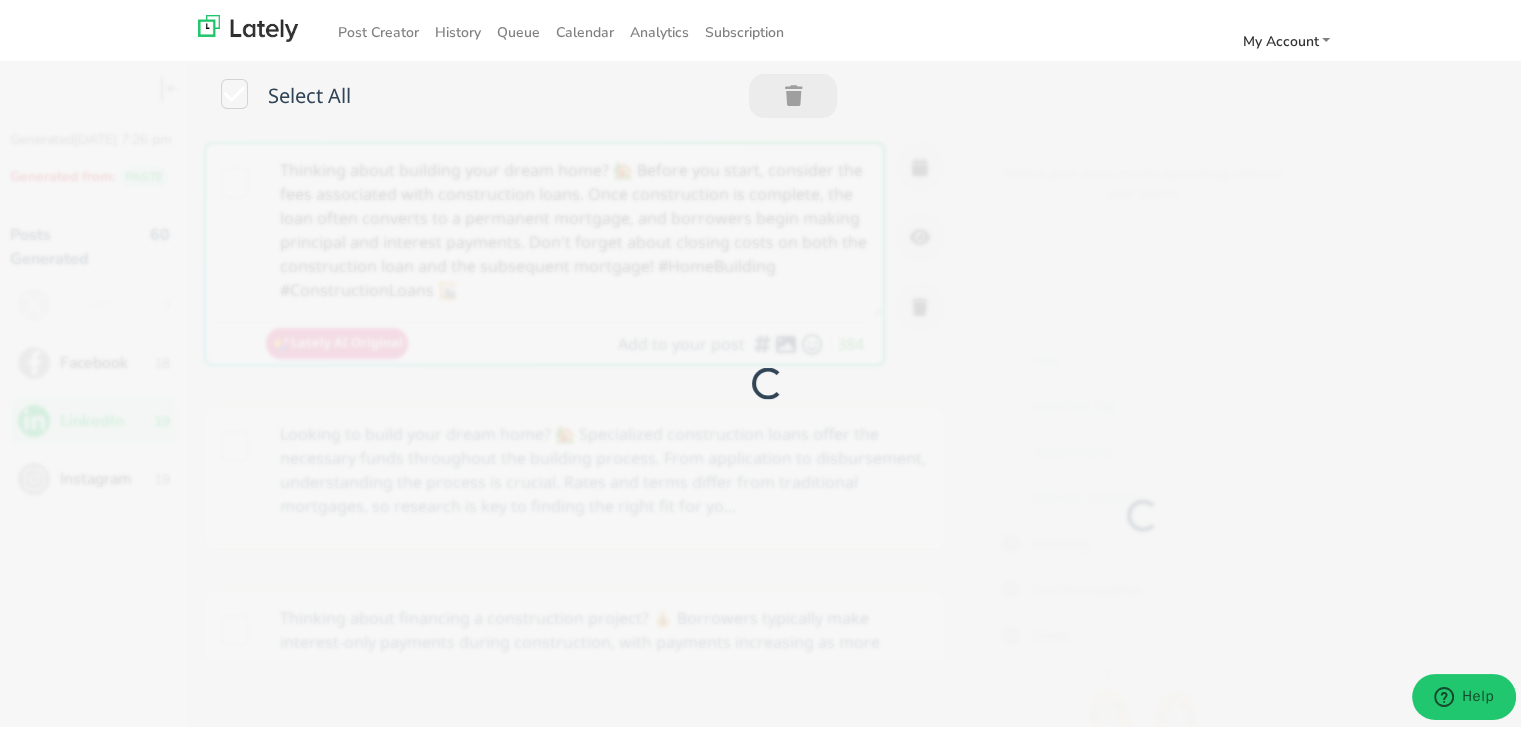 scroll, scrollTop: 0, scrollLeft: 0, axis: both 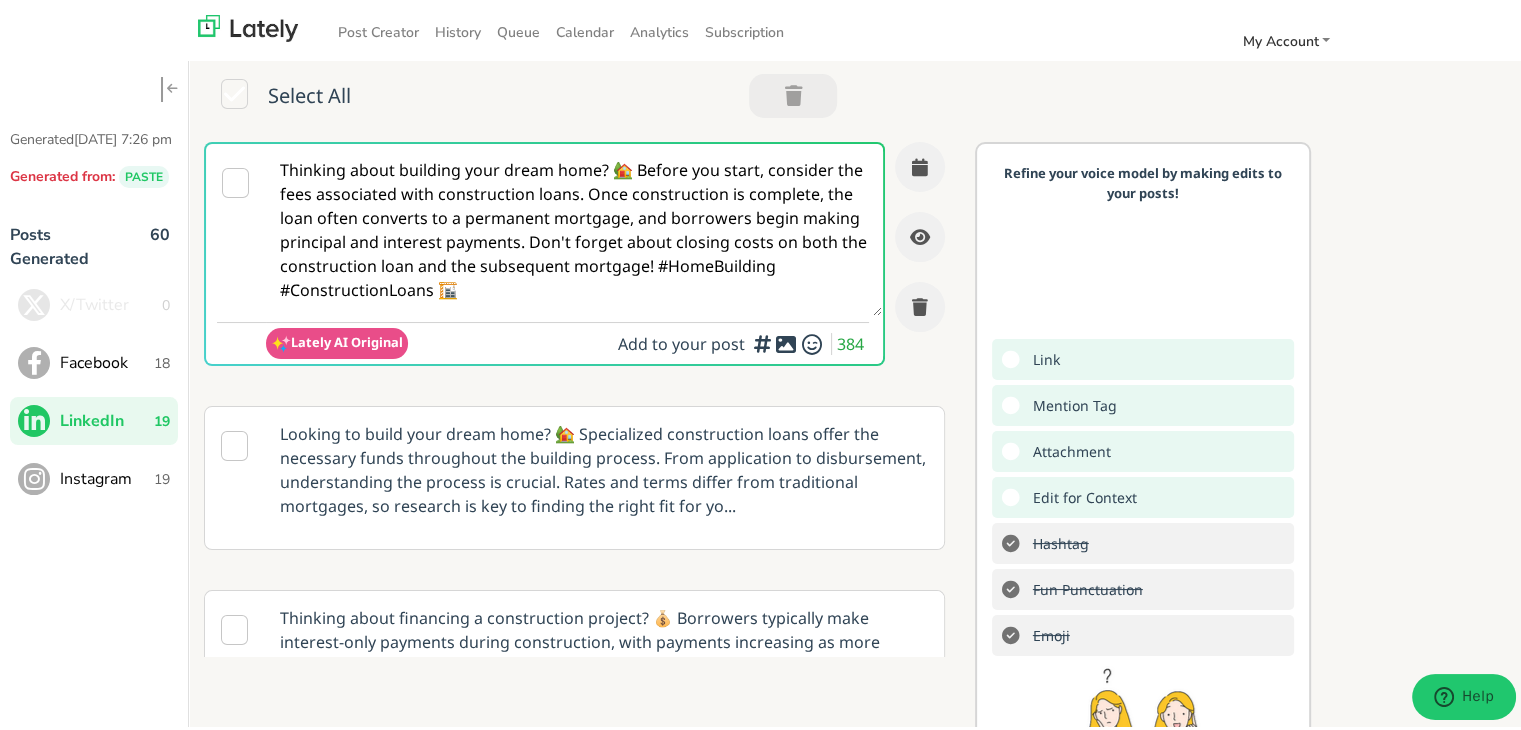click on "Thinking about building your dream home? 🏡 Before you start, consider the fees associated with construction loans. Once construction is complete, the loan often converts to a permanent mortgage, and borrowers begin making principal and interest payments. Don't forget about closing costs on both the construction loan and the subsequent mortgage! #HomeBuilding #ConstructionLoans 🏗️" at bounding box center [574, 226] 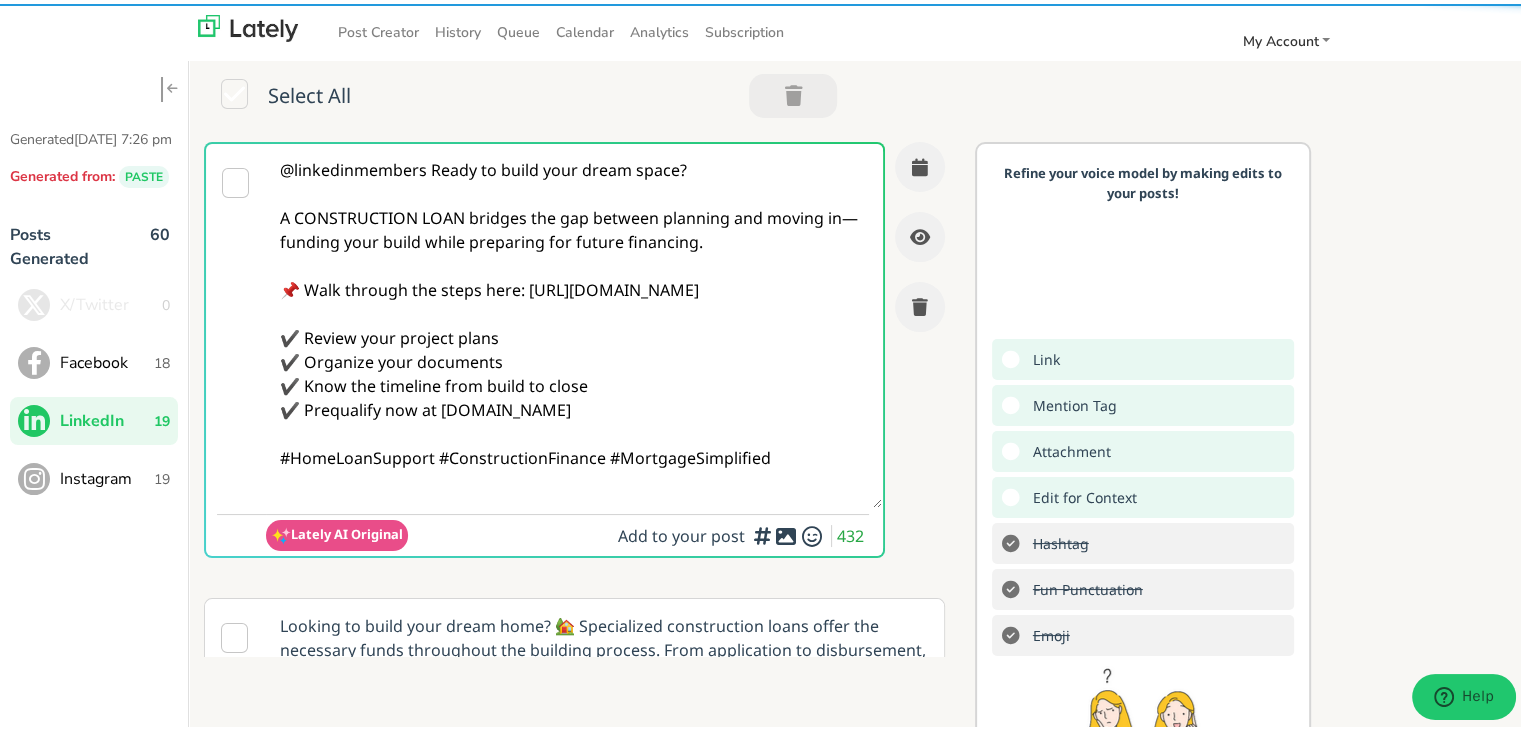 click on "@linkedinmembers Ready to build your dream space?
A CONSTRUCTION LOAN bridges the gap between planning and moving in—funding your build while preparing for future financing.
📌 Walk through the steps here: [URL][DOMAIN_NAME]
✔️ Review your project plans
✔️ Organize your documents
✔️ Know the timeline from build to close
✔️ Prequalify now at [DOMAIN_NAME]
#HomeLoanSupport #ConstructionFinance #MortgageSimplified" at bounding box center [574, 322] 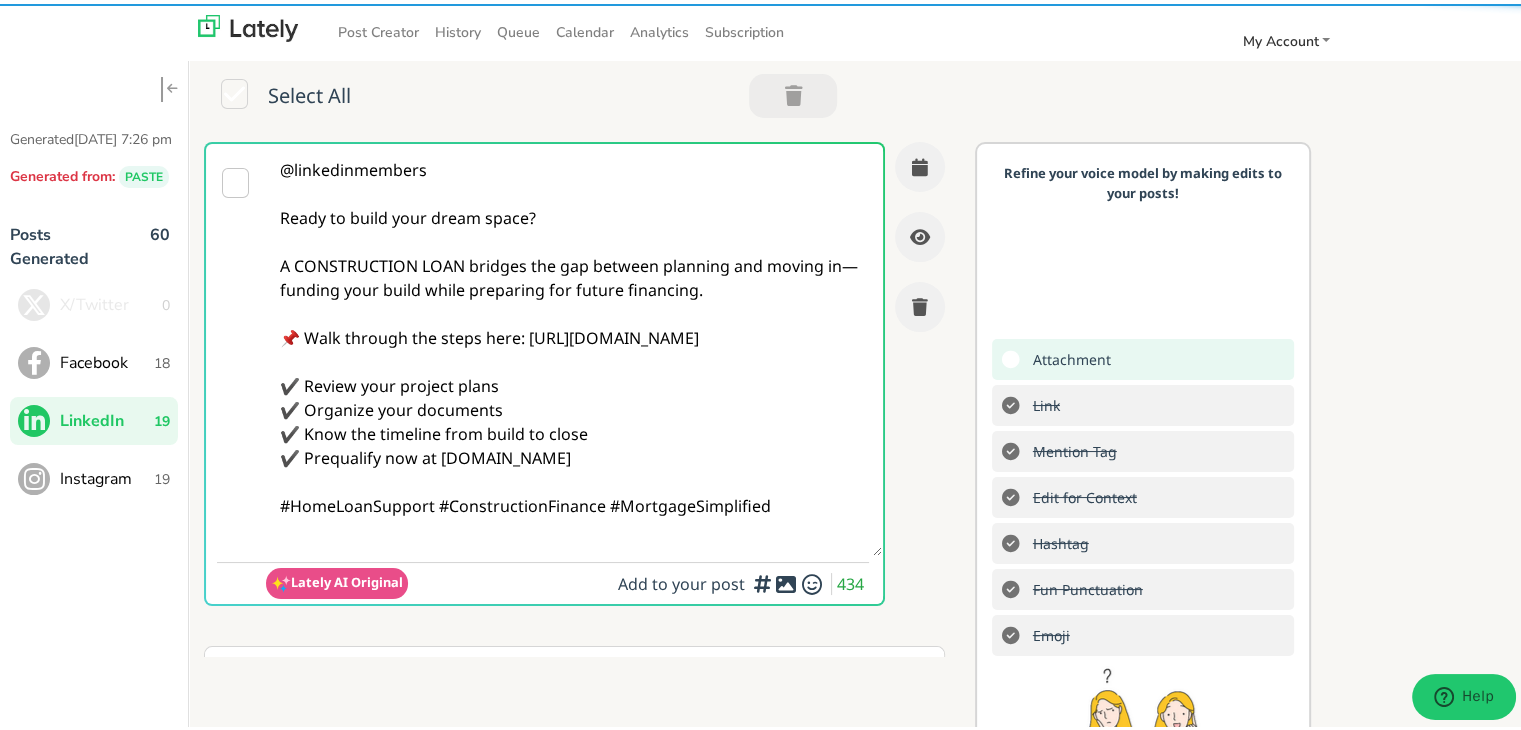 click on "@linkedinmembers
Ready to build your dream space?
A CONSTRUCTION LOAN bridges the gap between planning and moving in—funding your build while preparing for future financing.
📌 Walk through the steps here: [URL][DOMAIN_NAME]
✔️ Review your project plans
✔️ Organize your documents
✔️ Know the timeline from build to close
✔️ Prequalify now at [DOMAIN_NAME]
#HomeLoanSupport #ConstructionFinance #MortgageSimplified" at bounding box center [574, 346] 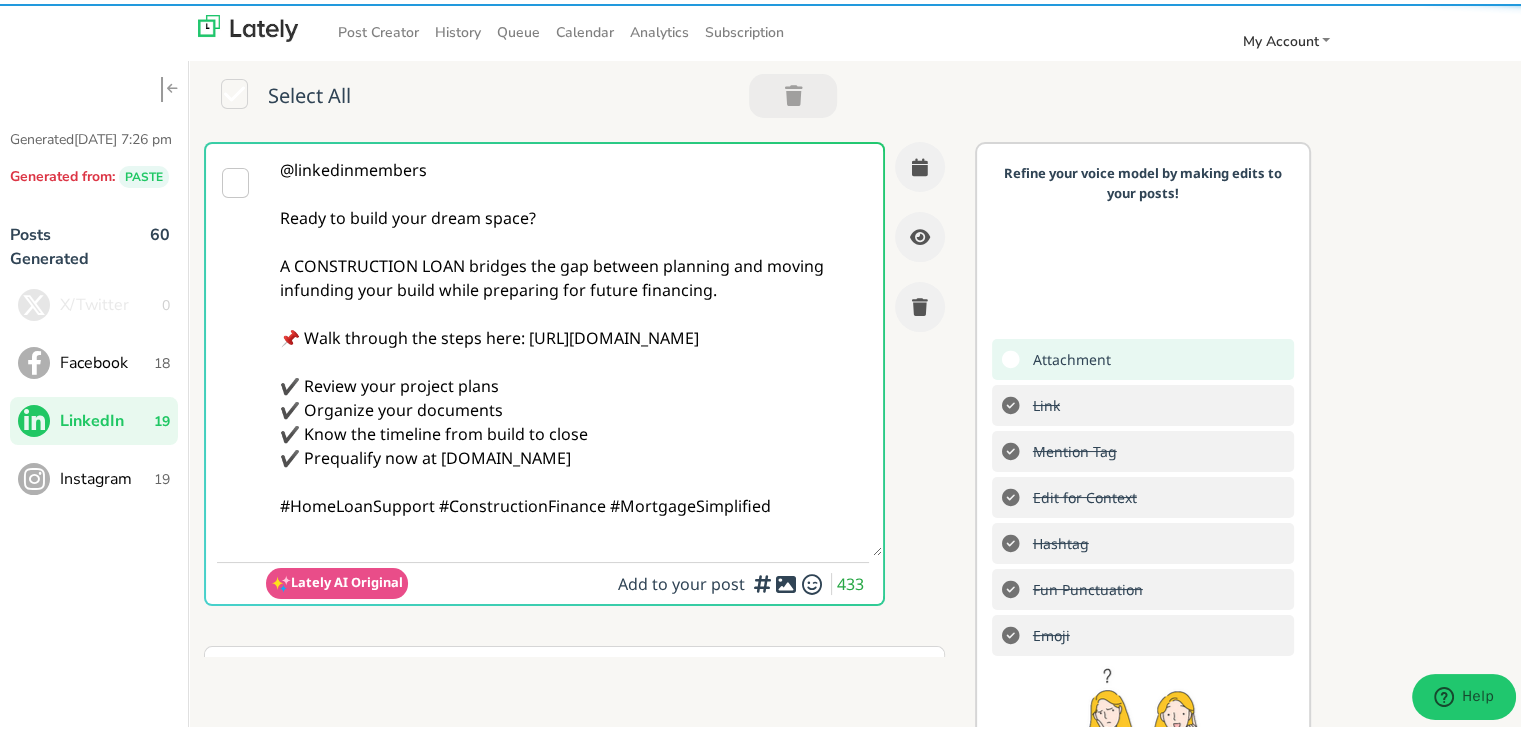 click on "@linkedinmembers
Ready to build your dream space?
A CONSTRUCTION LOAN bridges the gap between planning and moving infunding your build while preparing for future financing.
📌 Walk through the steps here: [URL][DOMAIN_NAME]
✔️ Review your project plans
✔️ Organize your documents
✔️ Know the timeline from build to close
✔️ Prequalify now at [DOMAIN_NAME]
#HomeLoanSupport #ConstructionFinance #MortgageSimplified" at bounding box center (574, 346) 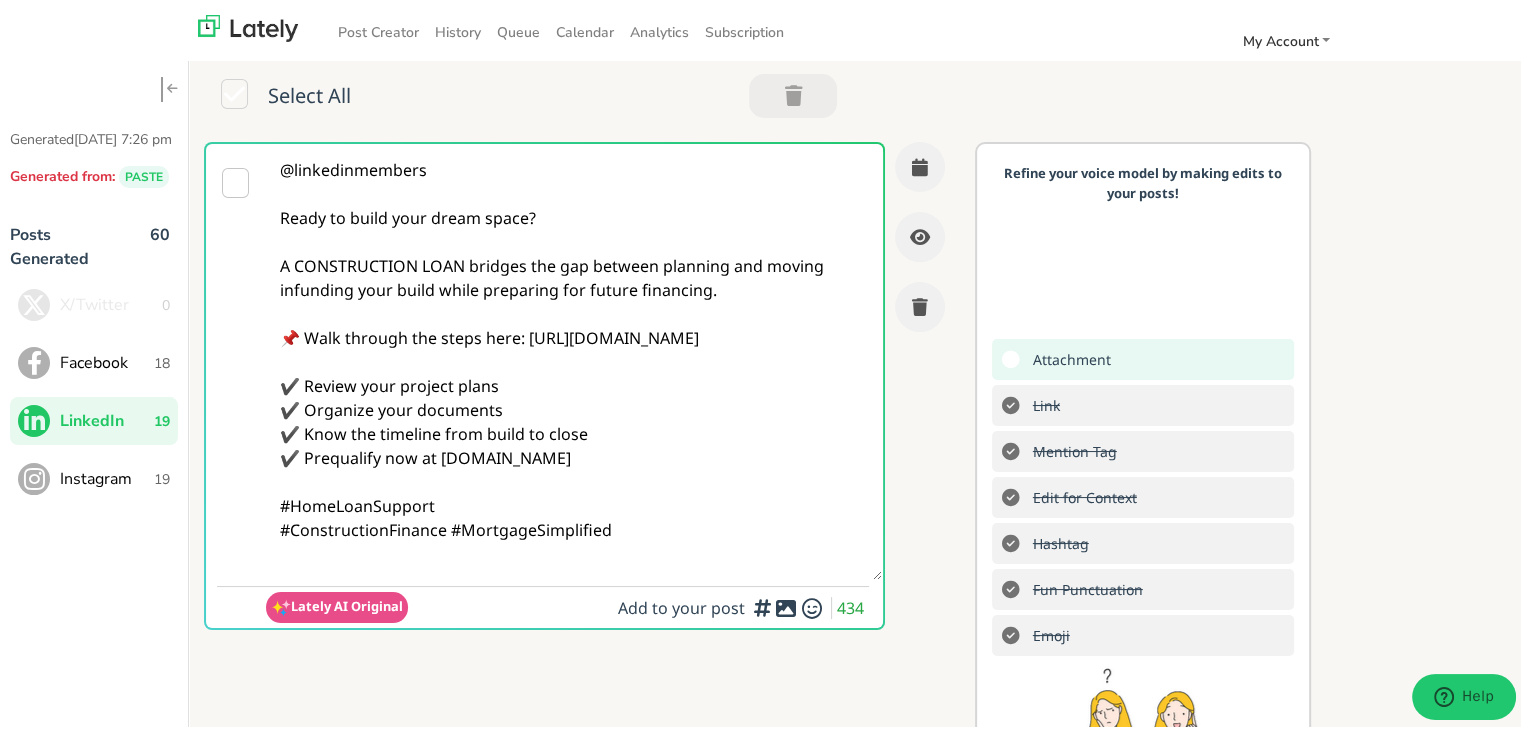click on "@linkedinmembers
Ready to build your dream space?
A CONSTRUCTION LOAN bridges the gap between planning and moving infunding your build while preparing for future financing.
📌 Walk through the steps here: [URL][DOMAIN_NAME]
✔️ Review your project plans
✔️ Organize your documents
✔️ Know the timeline from build to close
✔️ Prequalify now at [DOMAIN_NAME]
#HomeLoanSupport
#ConstructionFinance #MortgageSimplified" at bounding box center [574, 358] 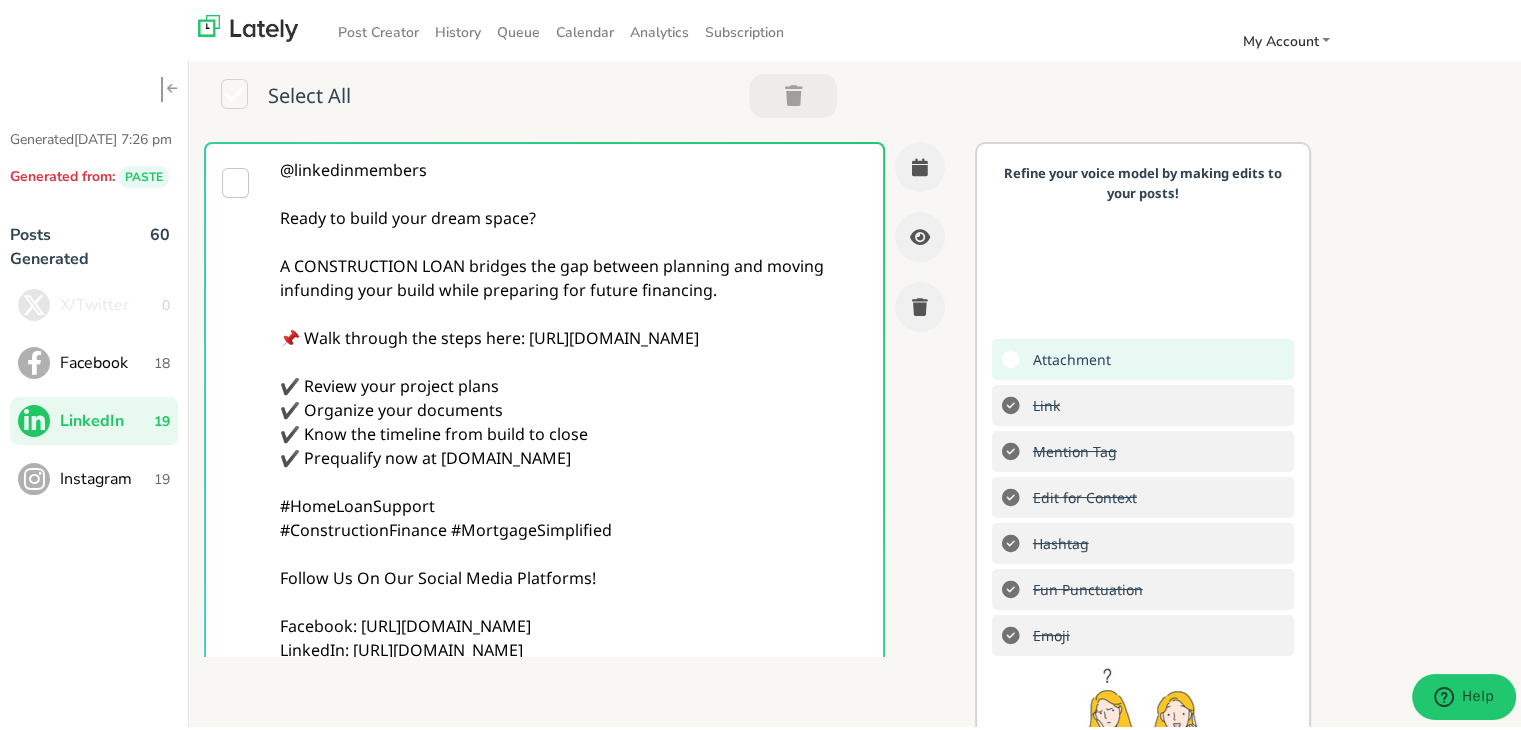 scroll, scrollTop: 75, scrollLeft: 0, axis: vertical 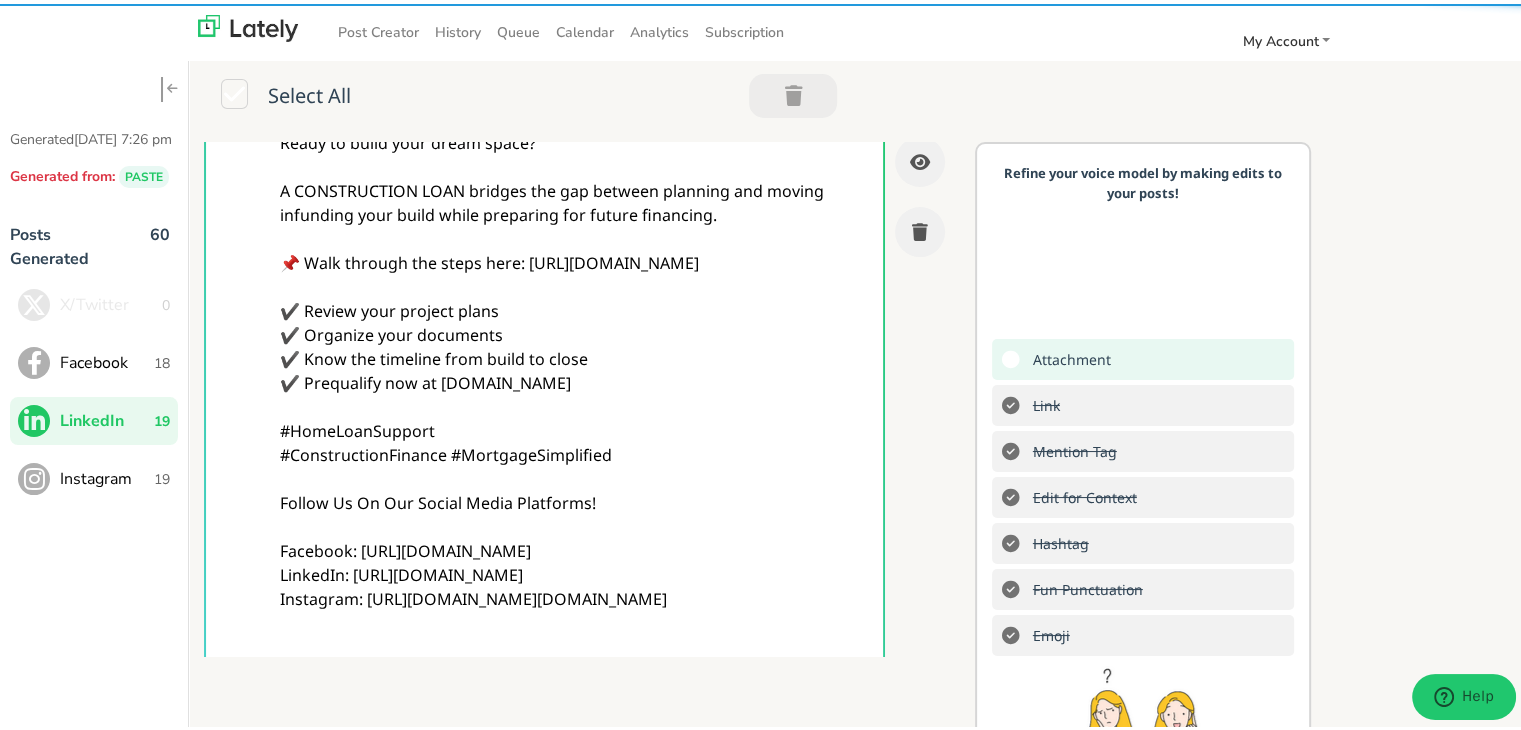 type on "@linkedinmembers
Ready to build your dream space?
A CONSTRUCTION LOAN bridges the gap between planning and moving infunding your build while preparing for future financing.
📌 Walk through the steps here: [URL][DOMAIN_NAME]
✔️ Review your project plans
✔️ Organize your documents
✔️ Know the timeline from build to close
✔️ Prequalify now at [DOMAIN_NAME]
#HomeLoanSupport
#ConstructionFinance #MortgageSimplified
Follow Us On Our Social Media Platforms!
Facebook: [URL][DOMAIN_NAME]
LinkedIn: [URL][DOMAIN_NAME]
Instagram: [URL][DOMAIN_NAME][DOMAIN_NAME]" 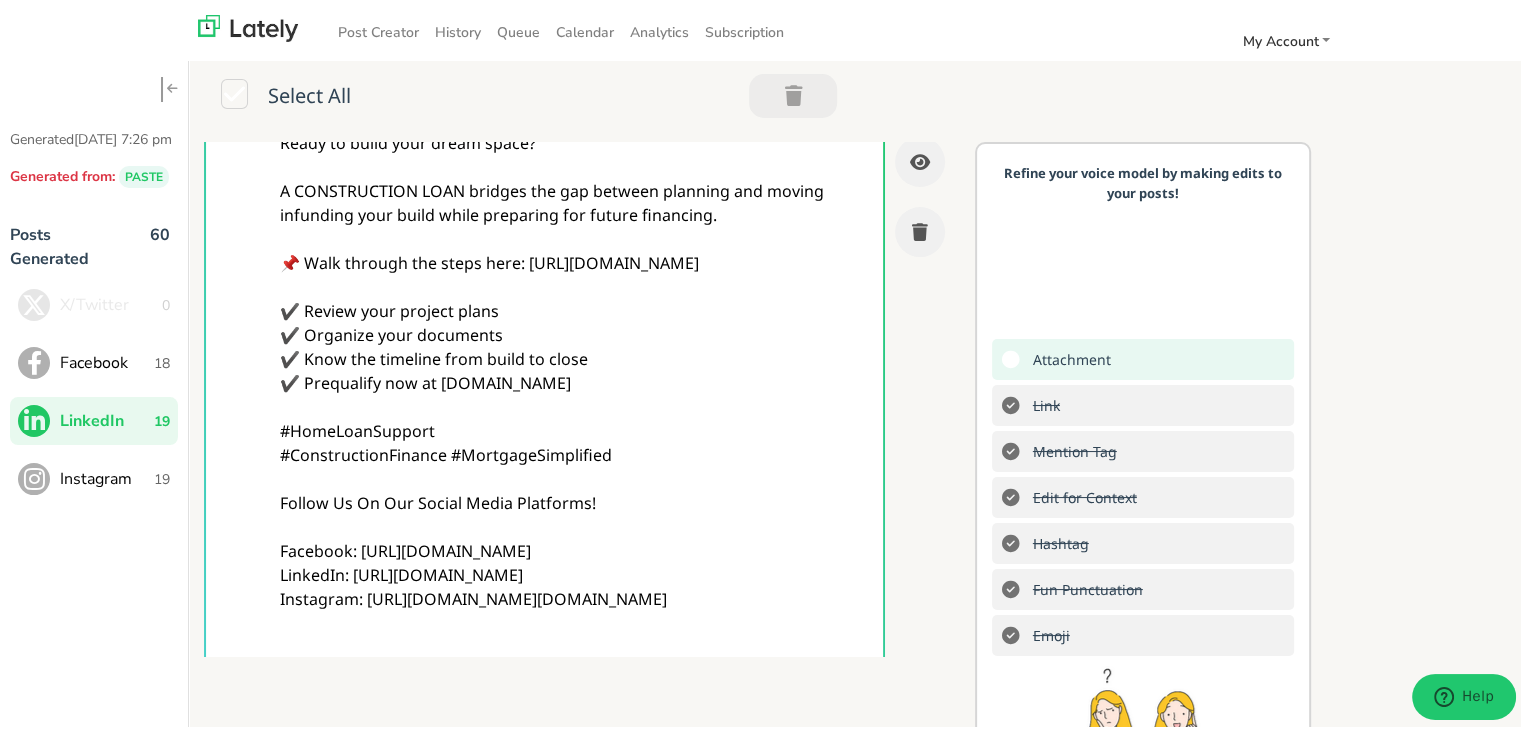 click on "Refine your voice model by making edits to your posts! Attachment Link Mention Tag Edit for Context Hashtag Fun Punctuation Emoji [PERSON_NAME] Suggestion  Don't undercut your authority (and thereby, trust) with weak words like "need," "think," "just," "probably," "maybe" or "possibly."" at bounding box center [1143, 512] 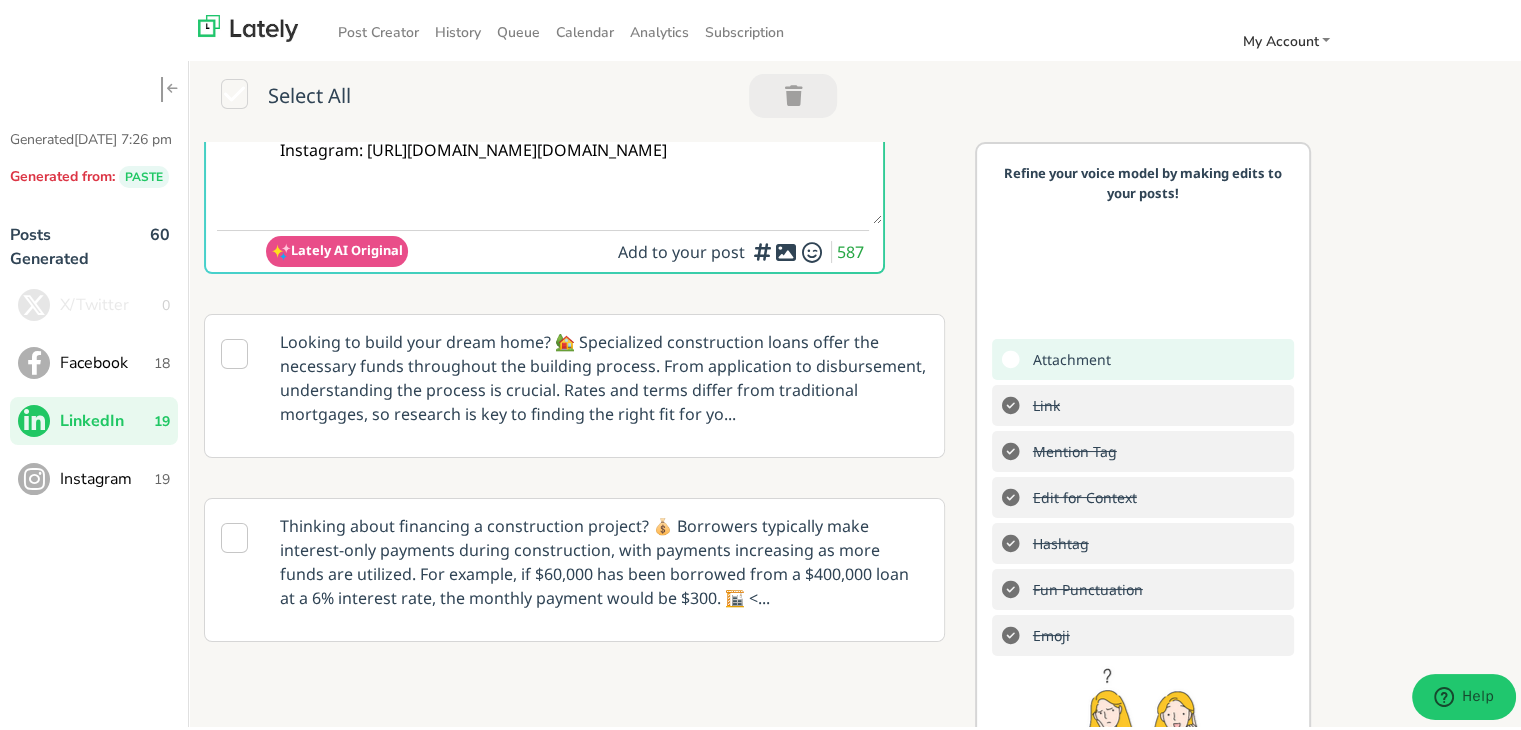 click at bounding box center [786, 248] 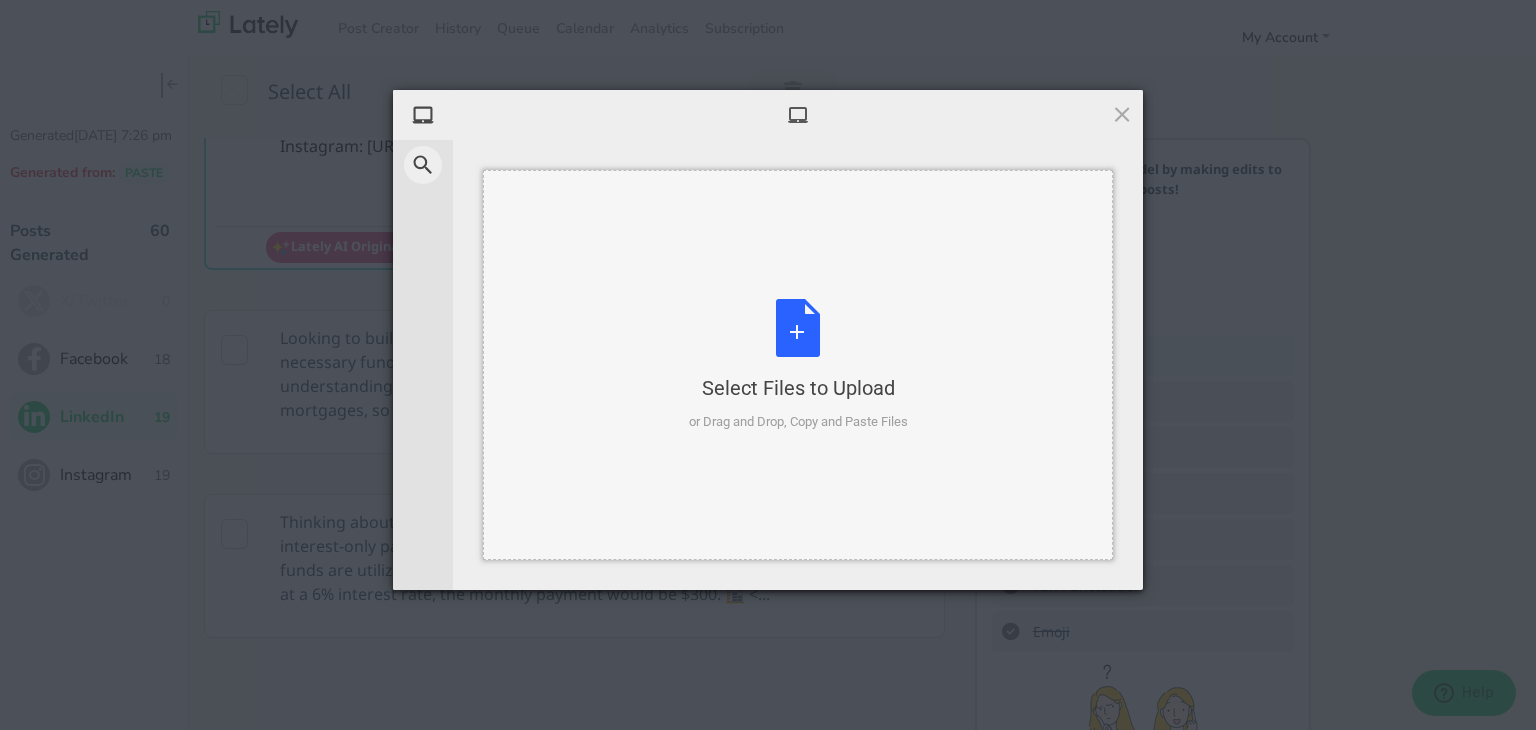 click on "Select Files to Upload
or Drag and Drop, Copy and Paste Files" at bounding box center (798, 365) 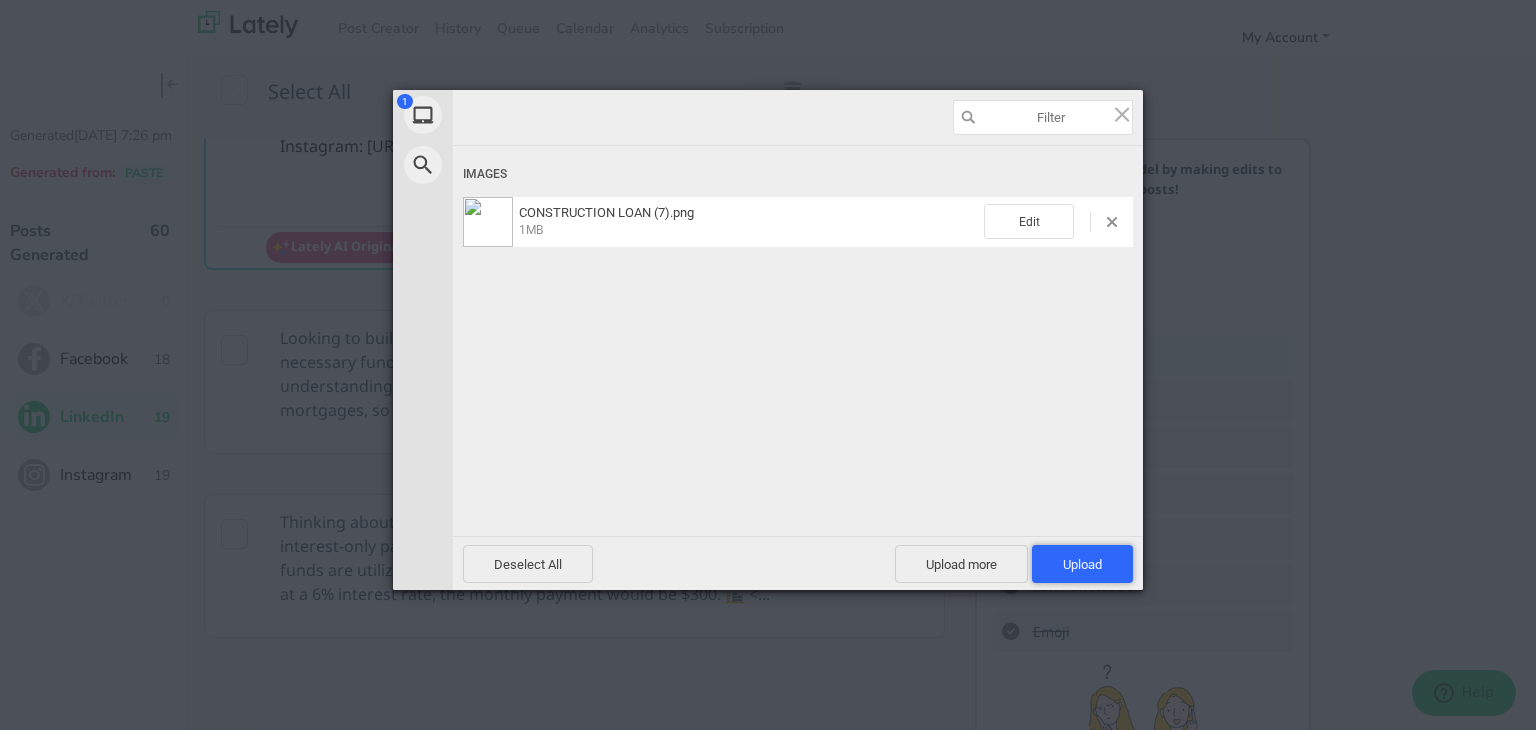 drag, startPoint x: 1107, startPoint y: 570, endPoint x: 1076, endPoint y: 761, distance: 193.49936 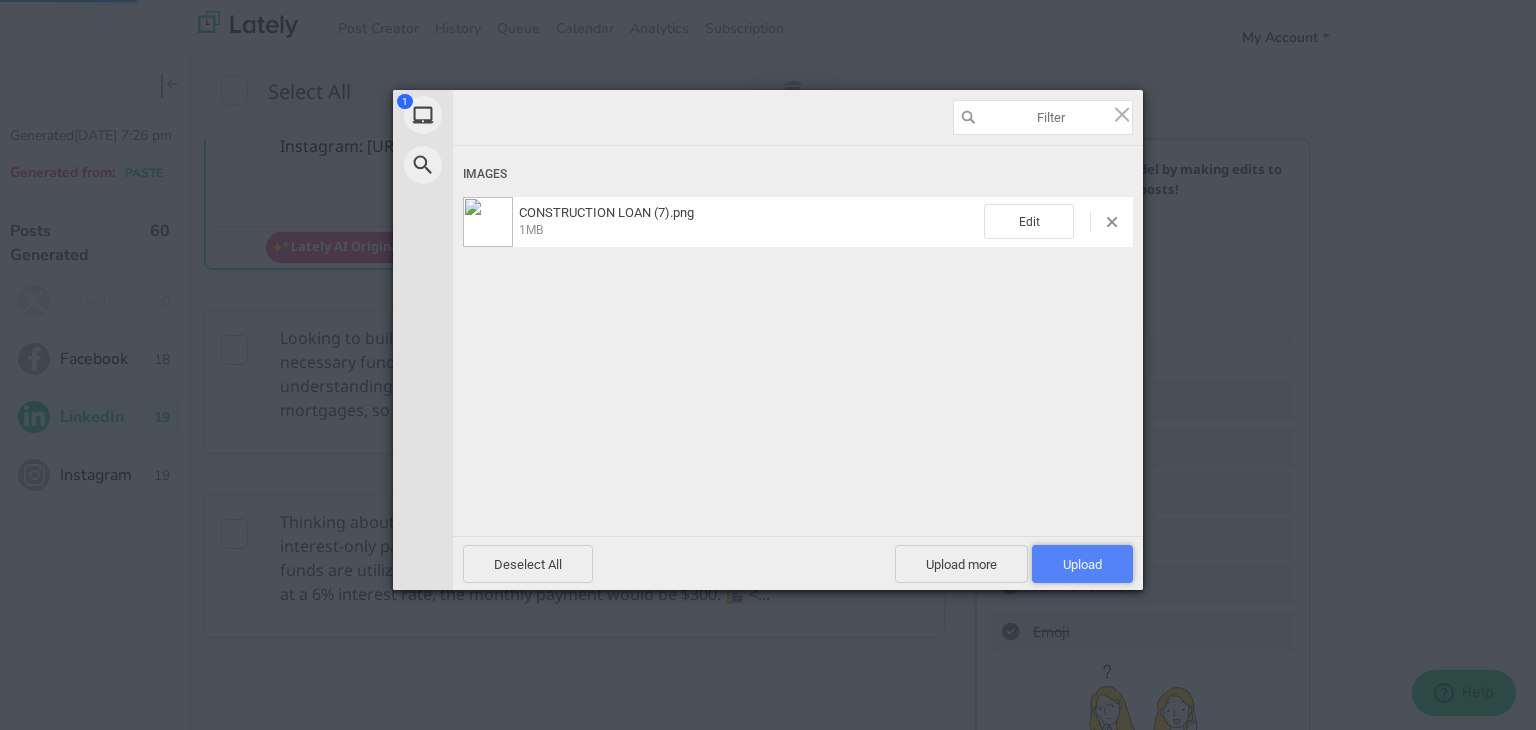 click on "Upload
1" at bounding box center [1082, 564] 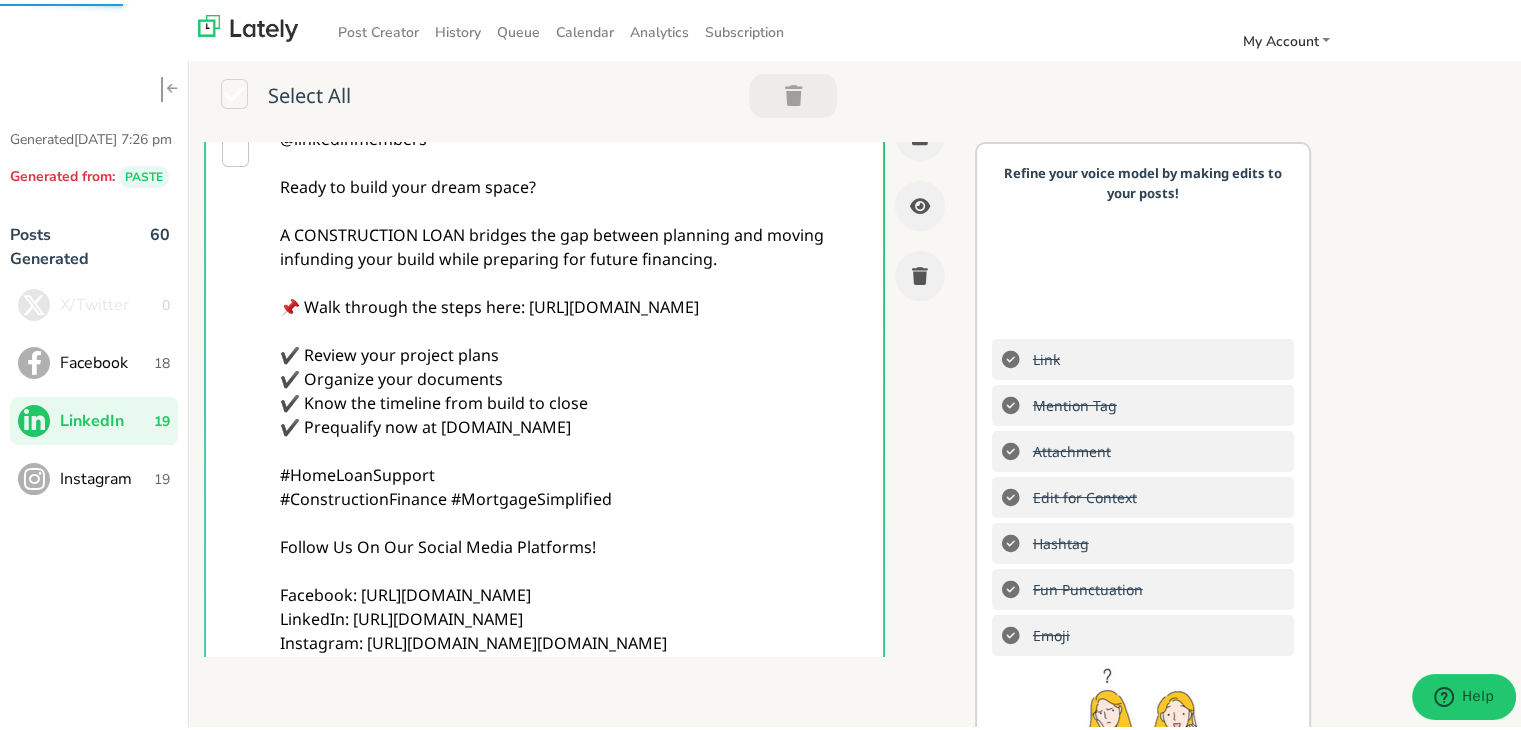 scroll, scrollTop: 0, scrollLeft: 0, axis: both 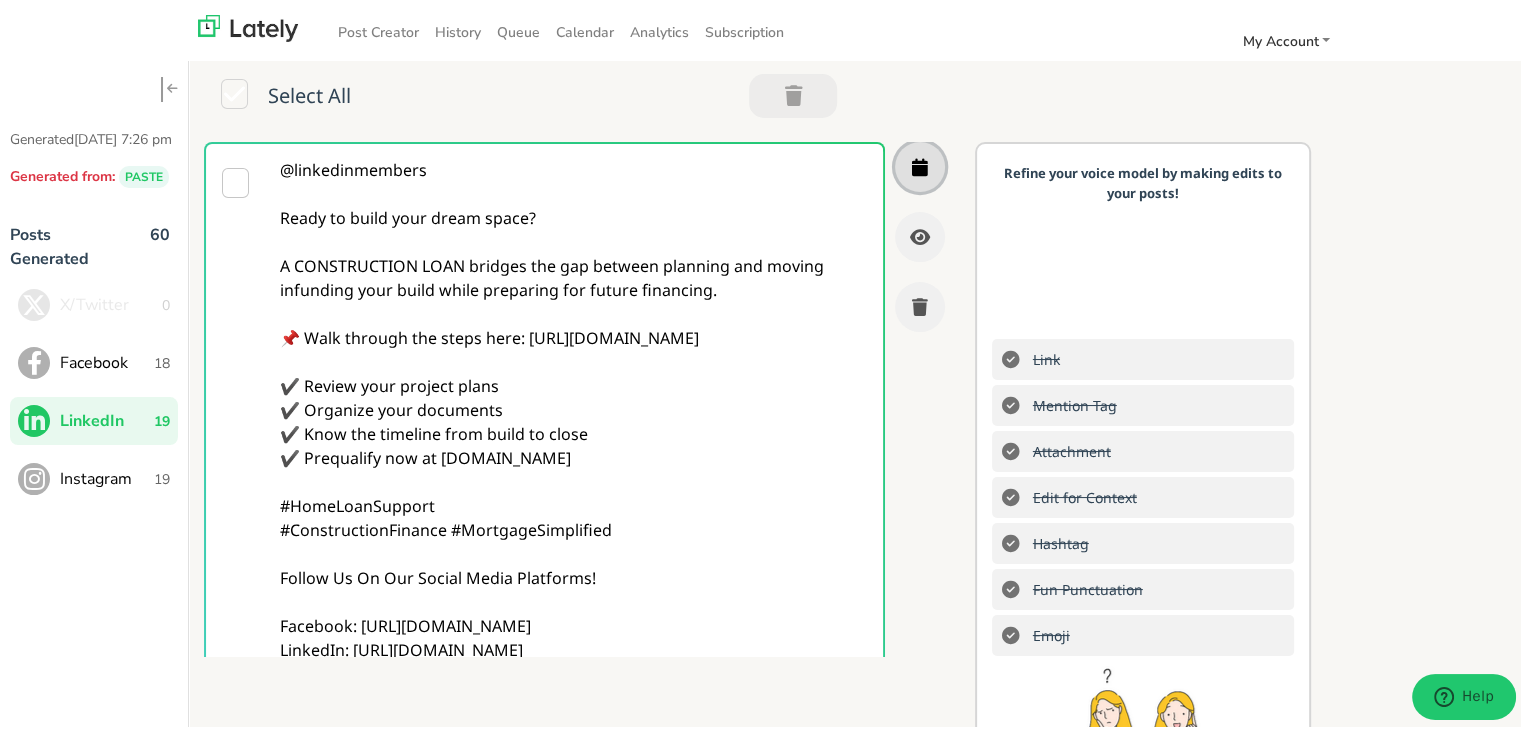 click at bounding box center (920, 163) 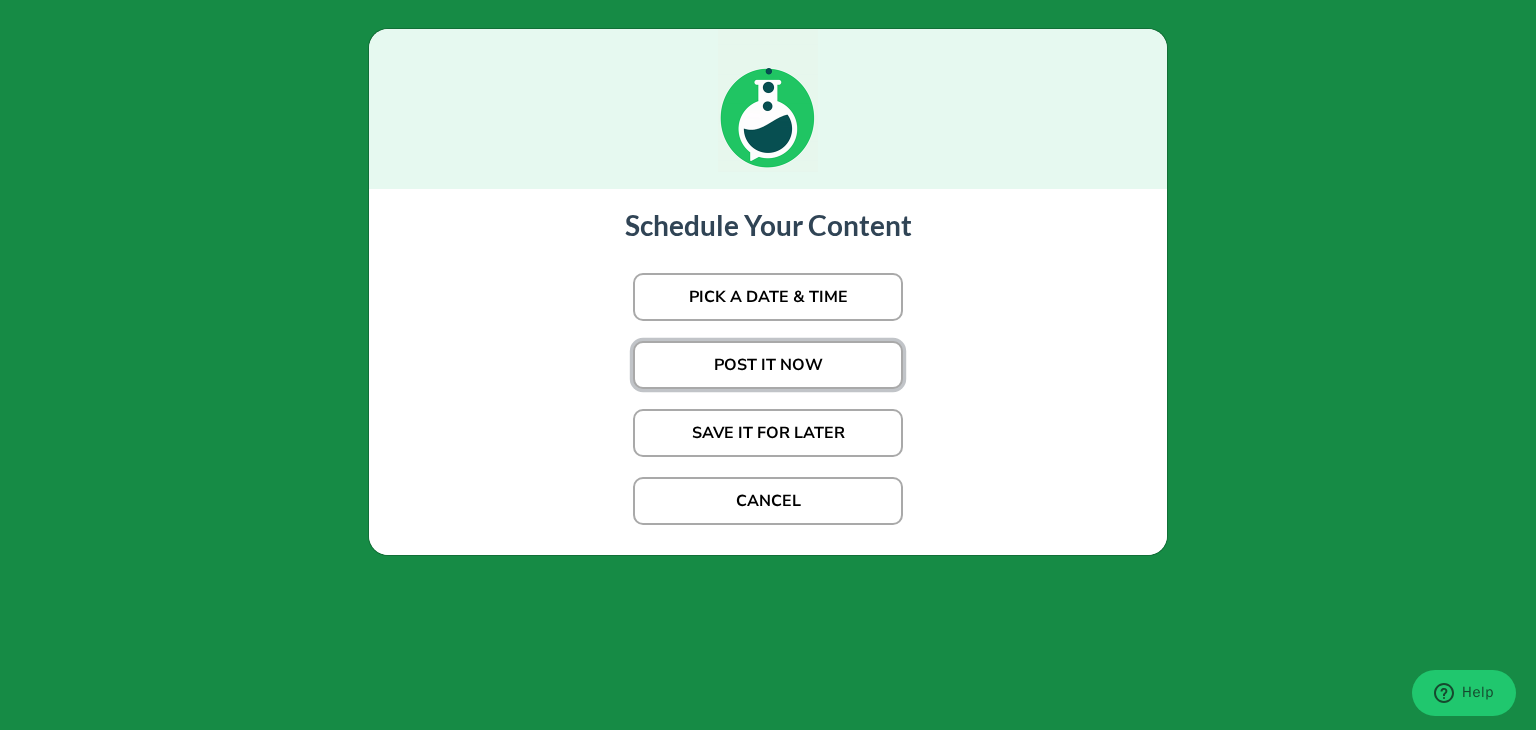 click on "POST IT NOW" at bounding box center (768, 365) 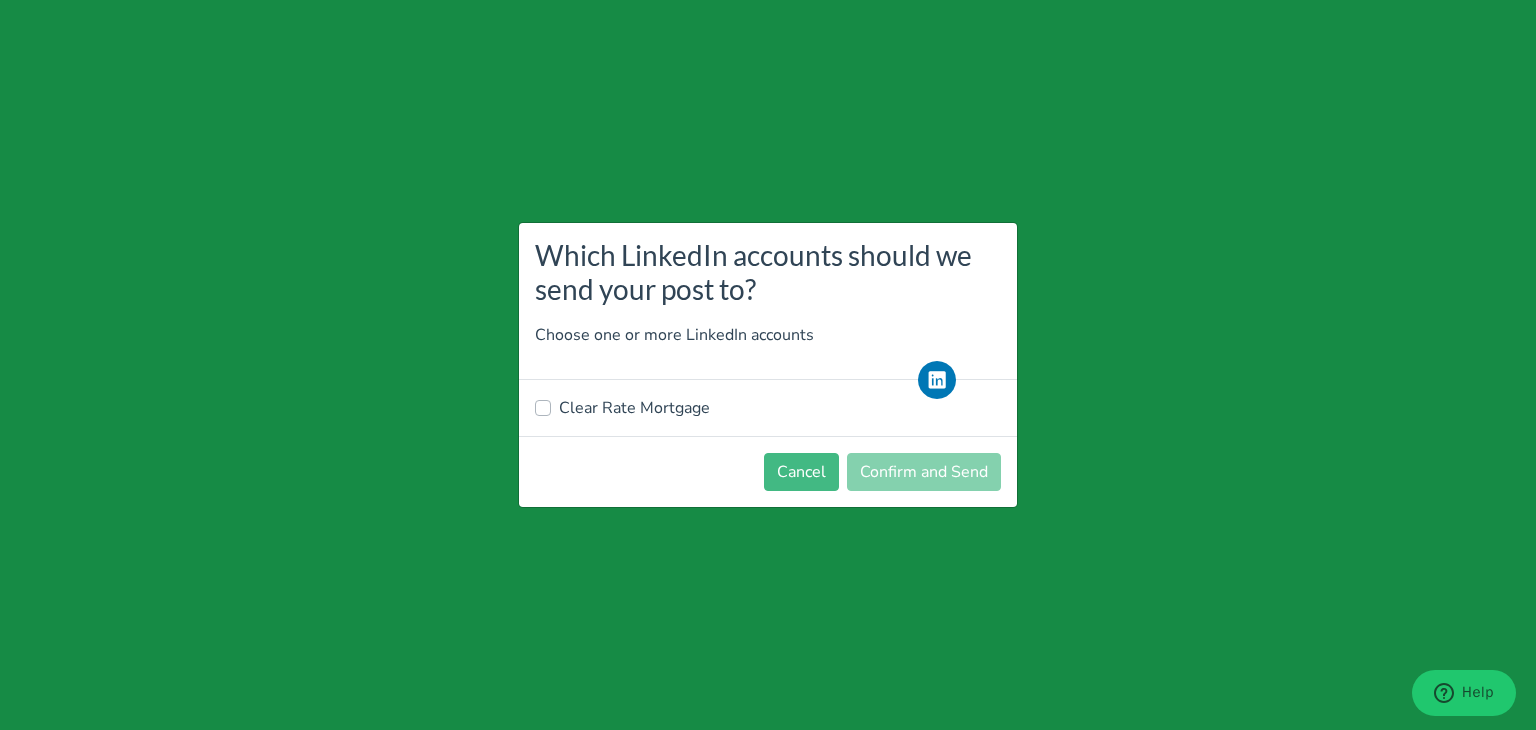click on "Clear Rate Mortgage" at bounding box center (634, 408) 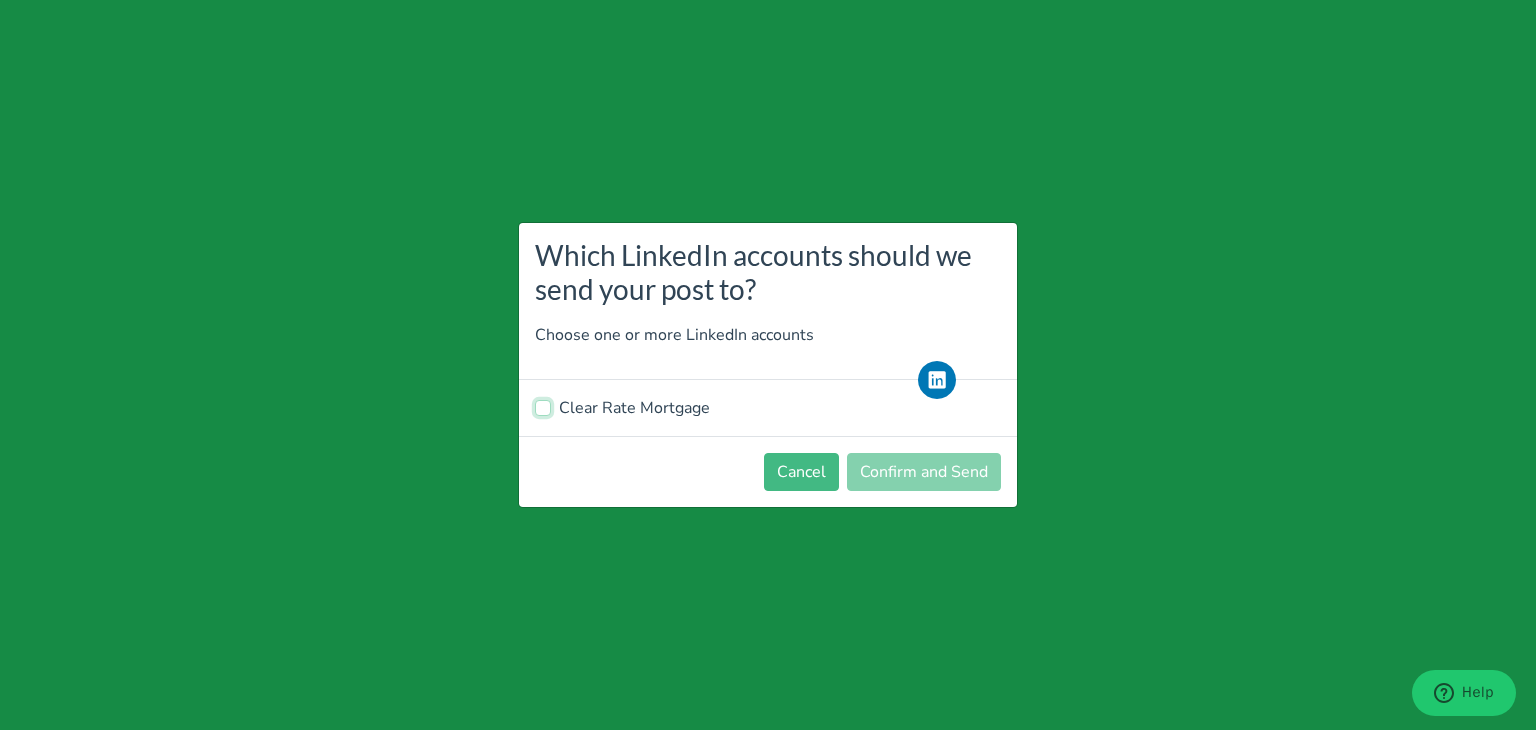 click on "Clear Rate Mortgage" at bounding box center (543, 406) 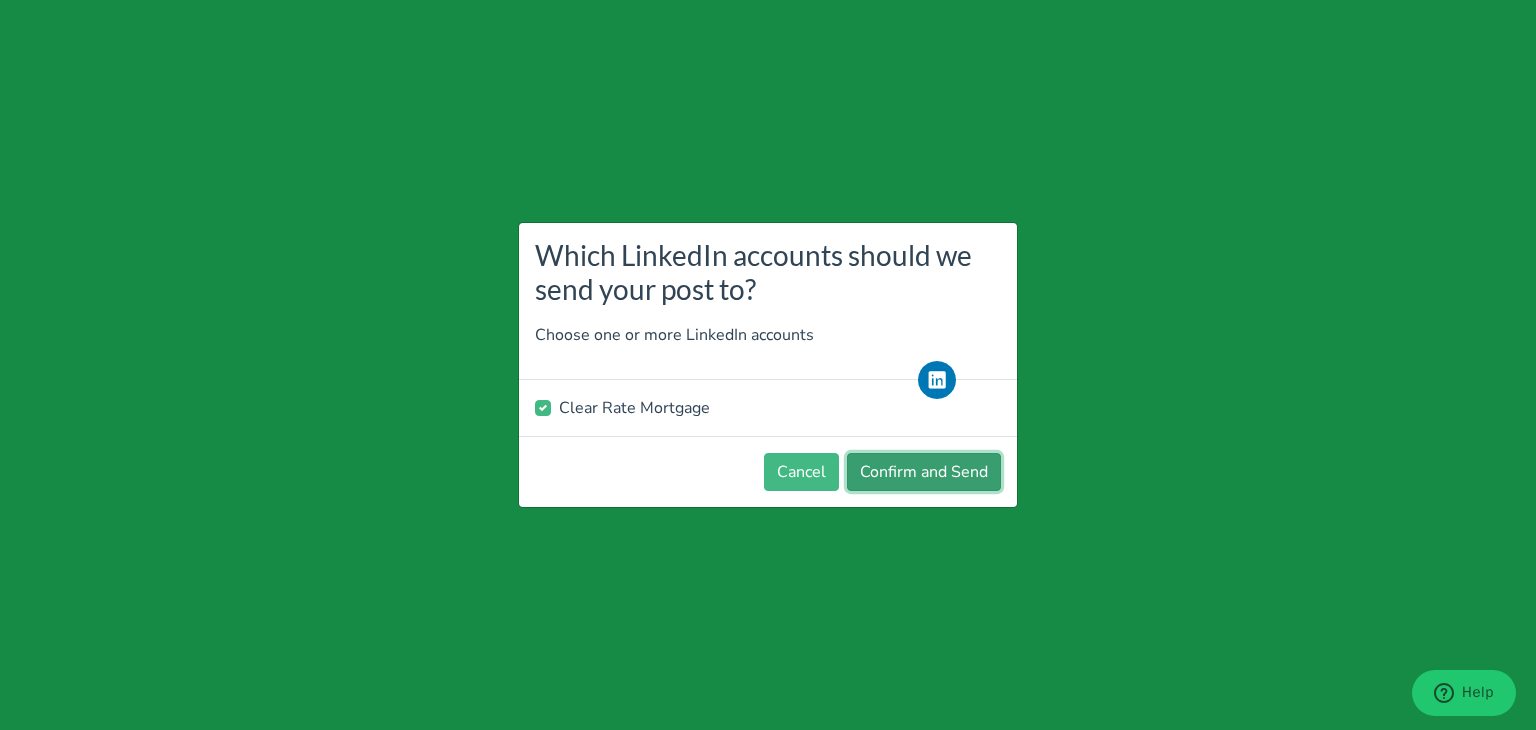 click on "Confirm and Send" at bounding box center (924, 472) 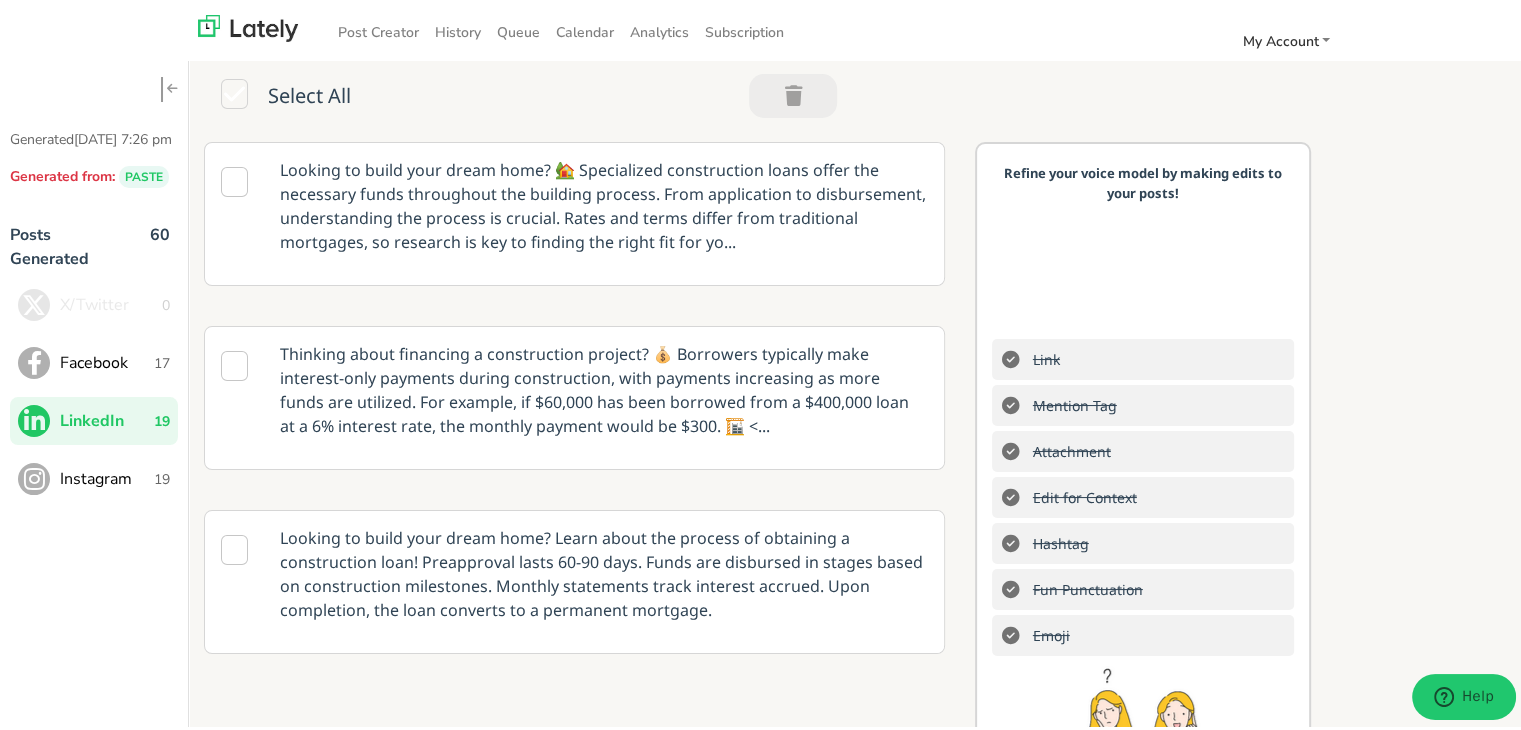 click on "Instagram" at bounding box center [107, 475] 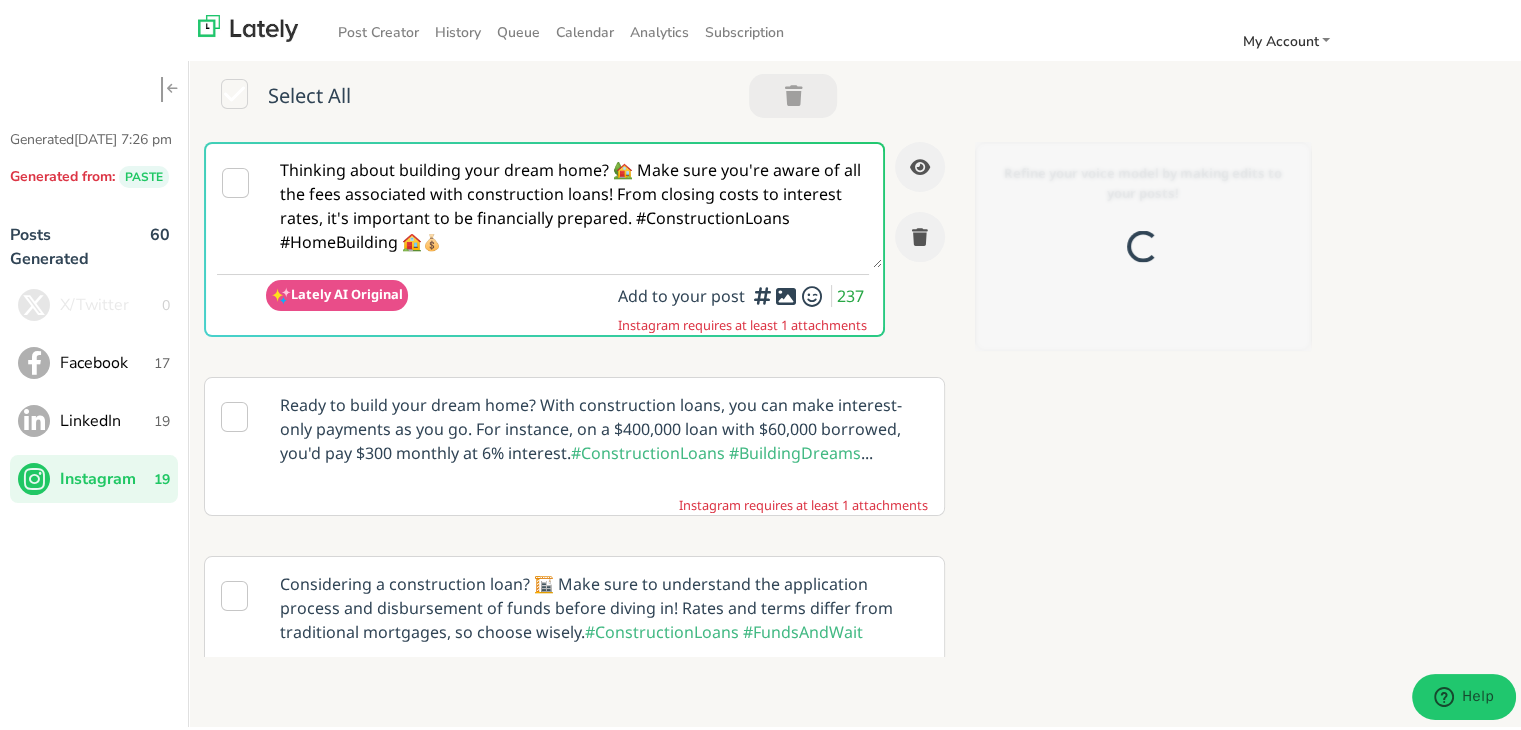 scroll, scrollTop: 0, scrollLeft: 0, axis: both 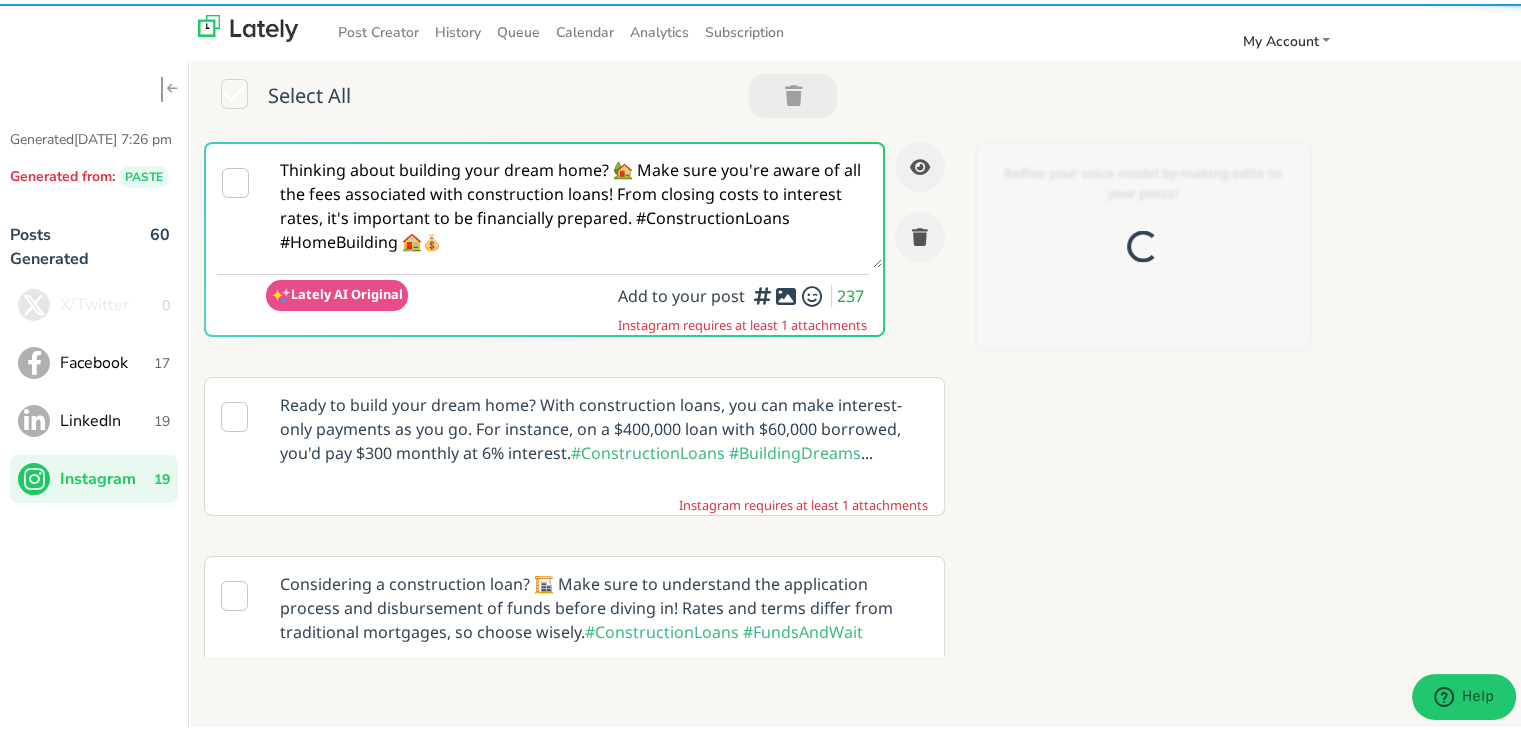click on "Thinking about building your dream home? 🏡 Make sure you're aware of all the fees associated with construction loans! From closing costs to interest rates, it's important to be financially prepared. #ConstructionLoans #HomeBuilding 🏠💰" at bounding box center (574, 202) 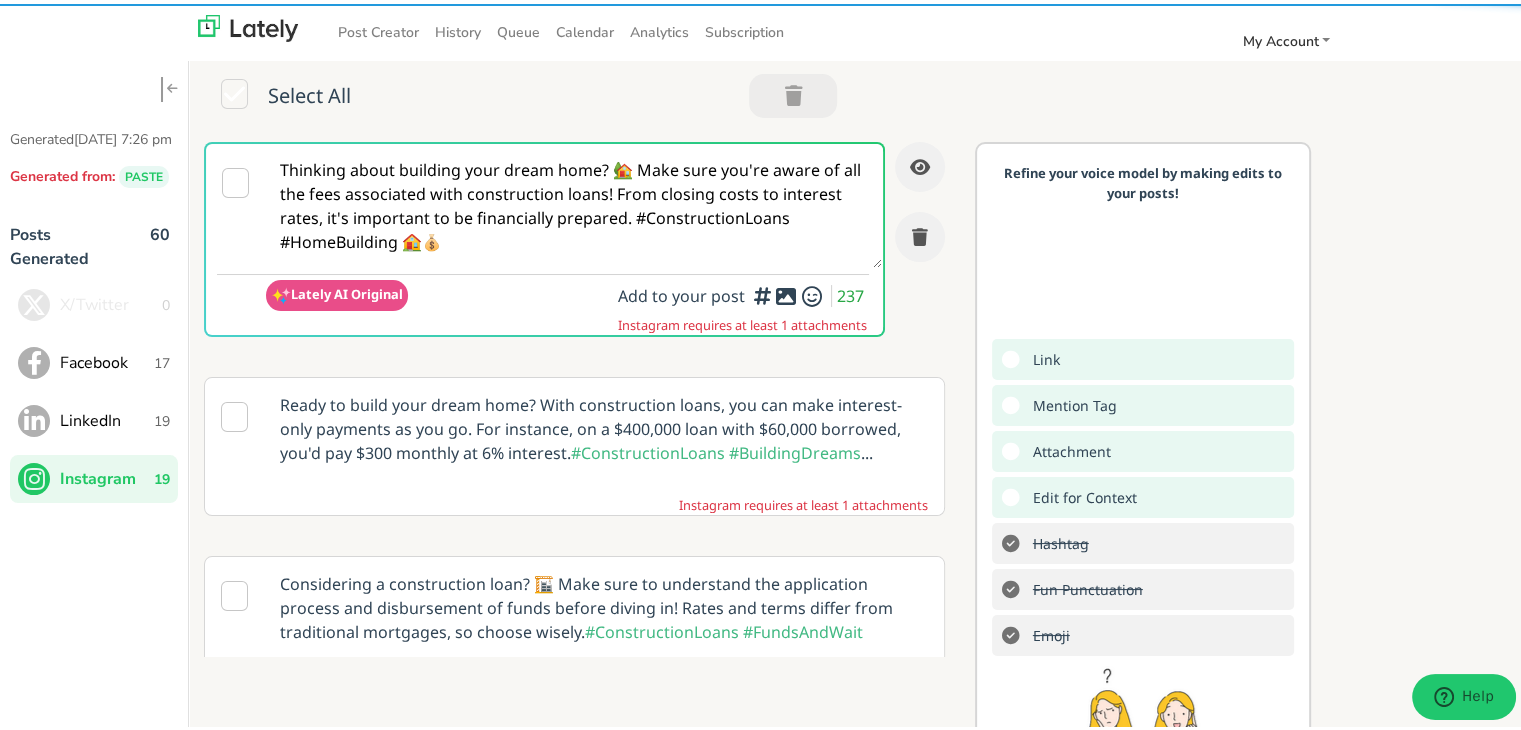 click on "Thinking about building your dream home? 🏡 Make sure you're aware of all the fees associated with construction loans! From closing costs to interest rates, it's important to be financially prepared. #ConstructionLoans #HomeBuilding 🏠💰" at bounding box center [574, 202] 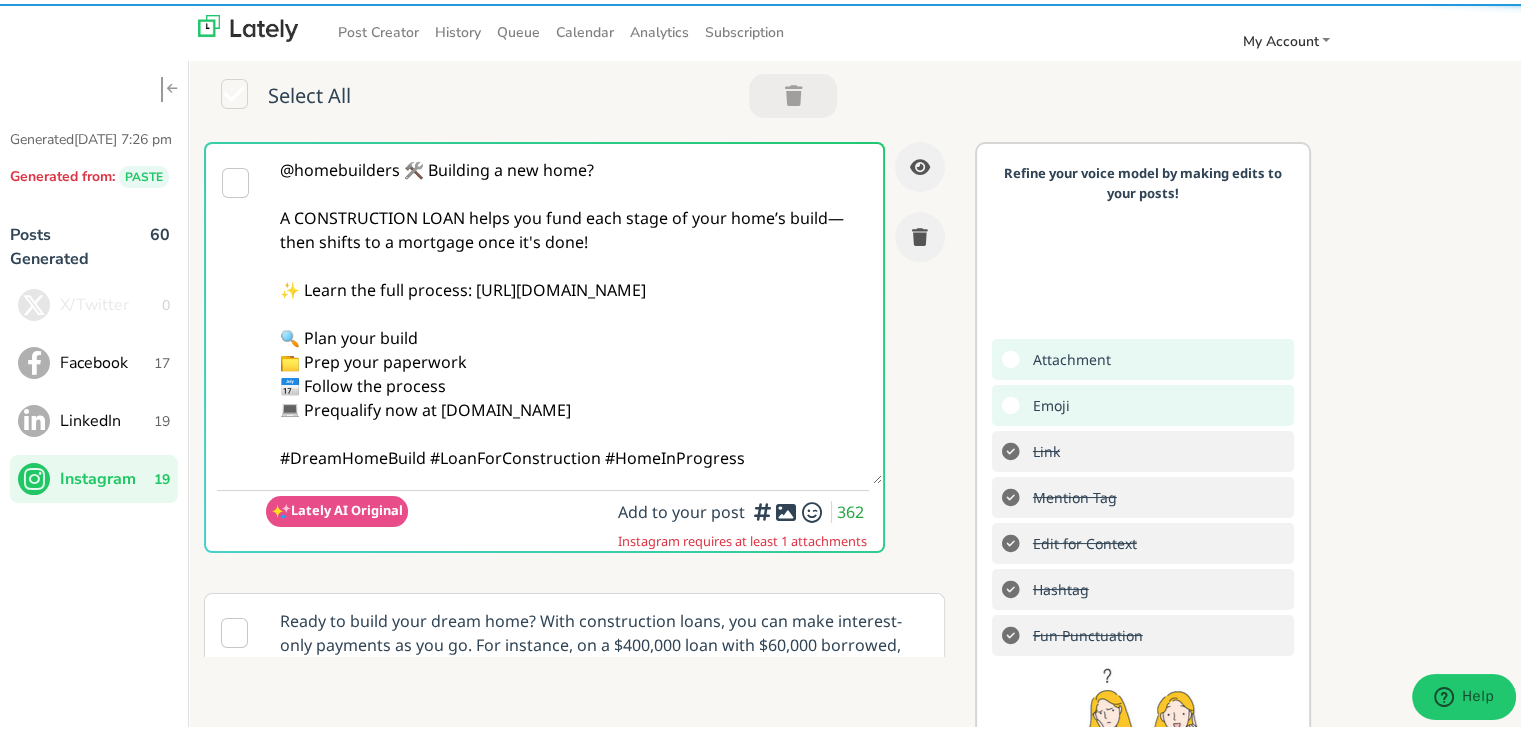 click on "@homebuilders 🛠️ Building a new home?
A CONSTRUCTION LOAN helps you fund each stage of your home’s build—then shifts to a mortgage once it's done!
✨ Learn the full process: [URL][DOMAIN_NAME]
🔍 Plan your build
📁 Prep your paperwork
📅 Follow the process
💻 Prequalify now at [DOMAIN_NAME]
#DreamHomeBuild #LoanForConstruction #HomeInProgress" at bounding box center (574, 310) 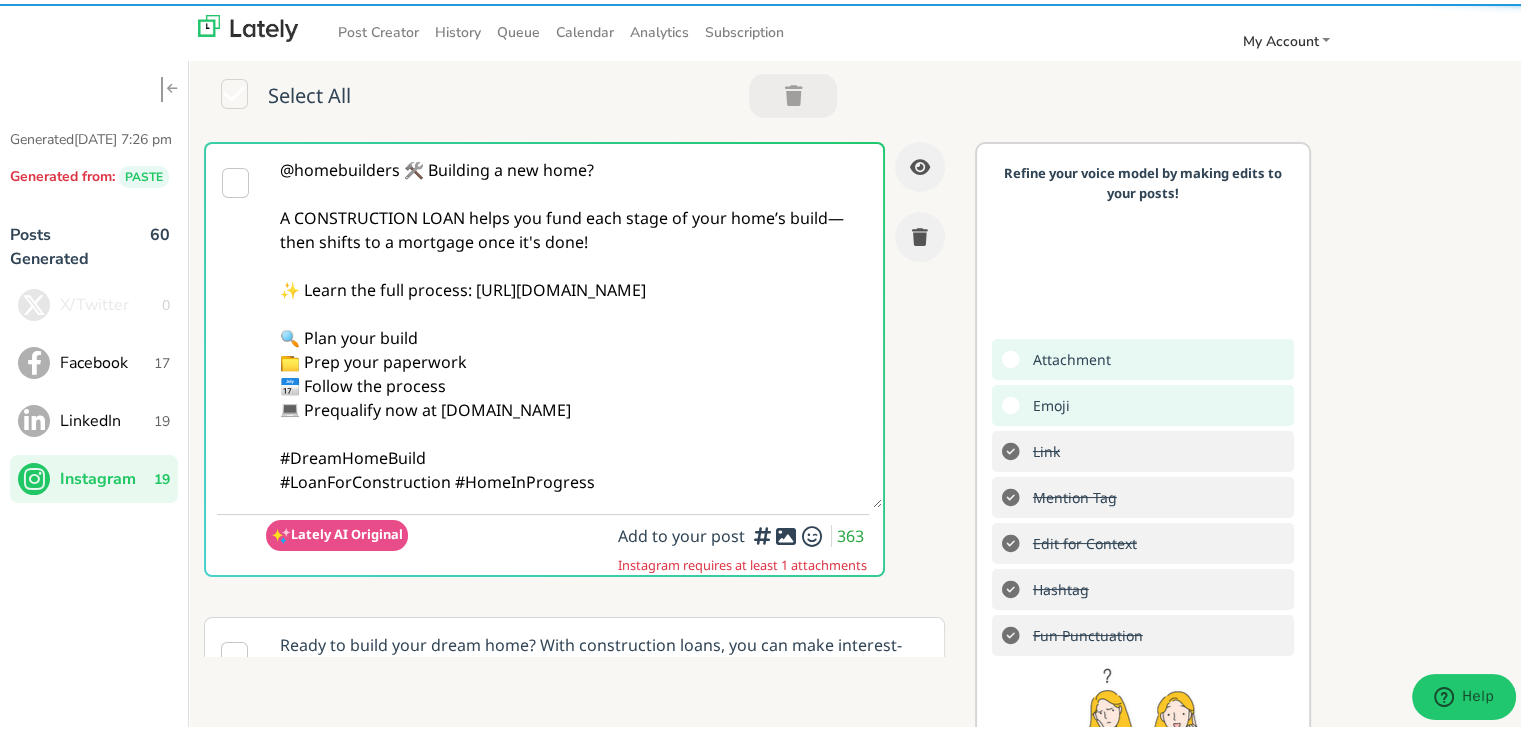 click on "@homebuilders 🛠️ Building a new home?
A CONSTRUCTION LOAN helps you fund each stage of your home’s build—then shifts to a mortgage once it's done!
✨ Learn the full process: [URL][DOMAIN_NAME]
🔍 Plan your build
📁 Prep your paperwork
📅 Follow the process
💻 Prequalify now at [DOMAIN_NAME]
#DreamHomeBuild
#LoanForConstruction #HomeInProgress" at bounding box center (574, 322) 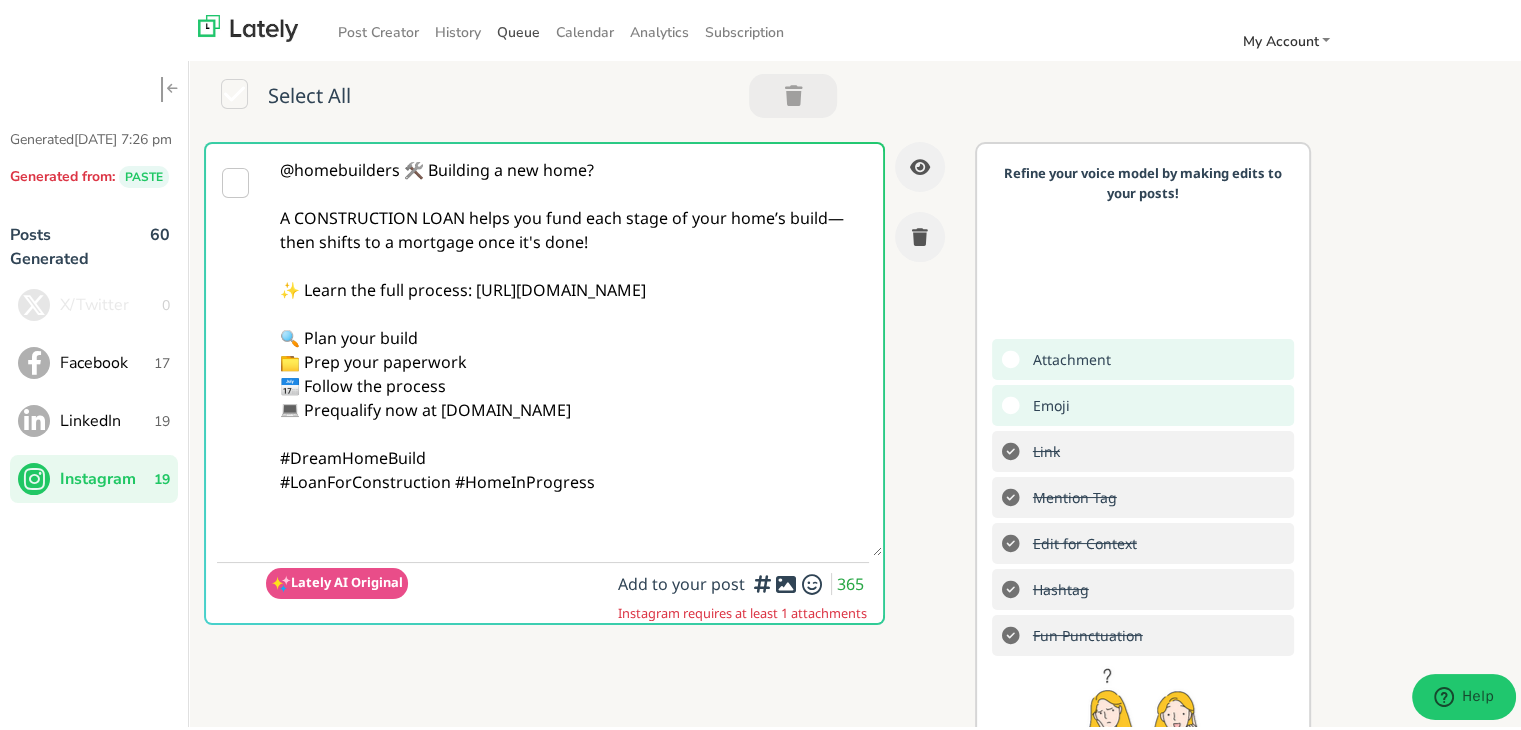 paste on "Follow Us On Our Social Media Platforms!
Facebook: [URL][DOMAIN_NAME]
LinkedIn: [URL][DOMAIN_NAME]
Instagram: [URL][DOMAIN_NAME][DOMAIN_NAME]" 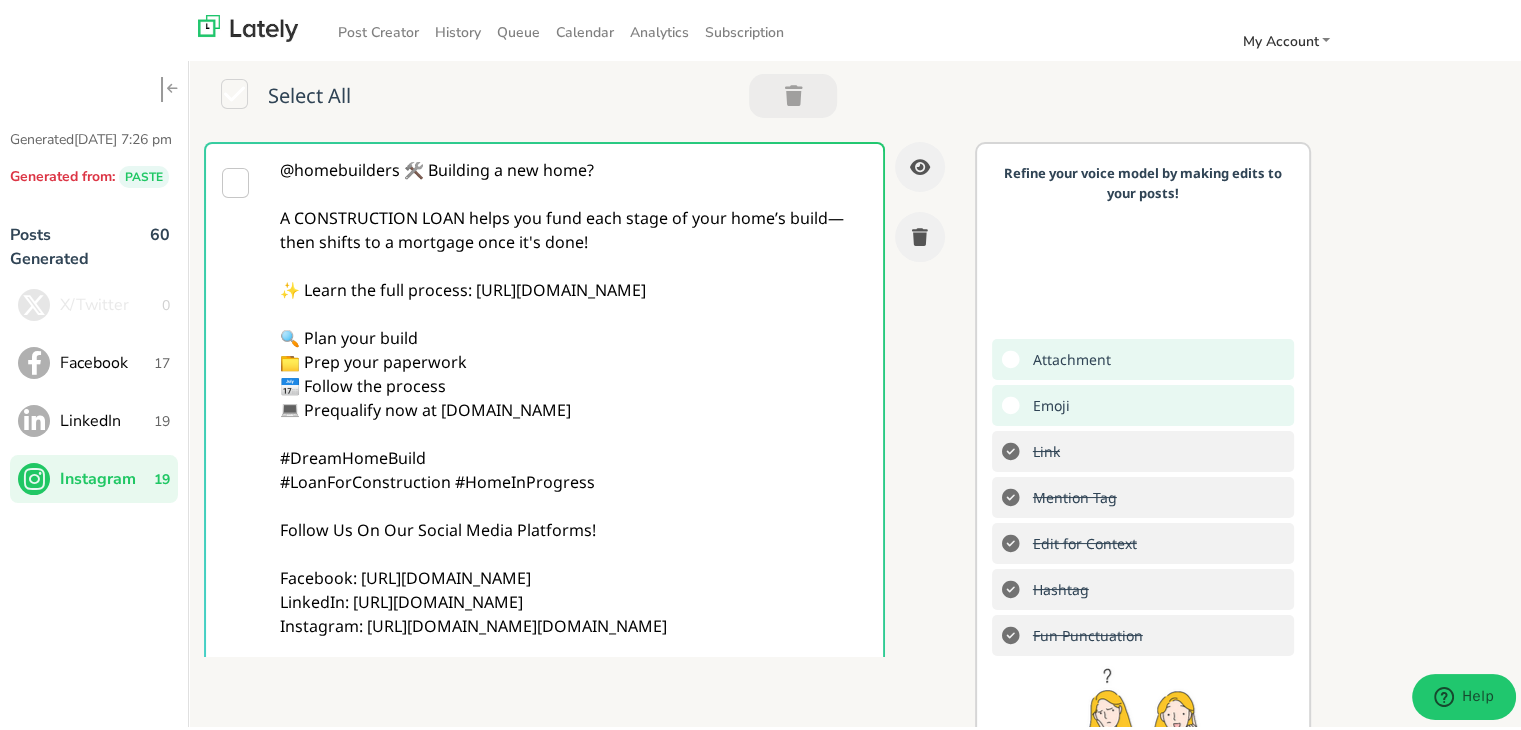 scroll, scrollTop: 3, scrollLeft: 0, axis: vertical 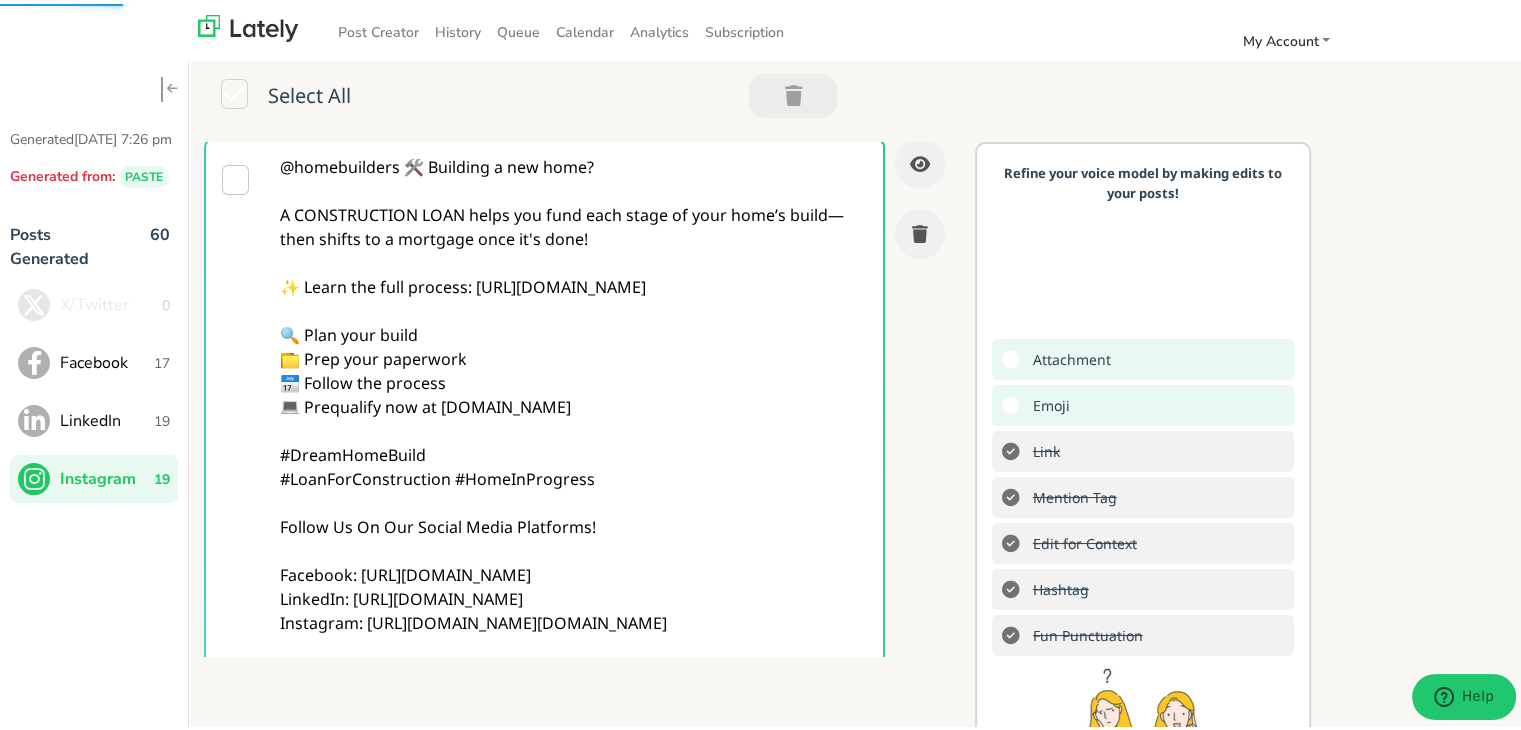 click on "@homebuilders 🛠️ Building a new home?
A CONSTRUCTION LOAN helps you fund each stage of your home’s build—then shifts to a mortgage once it's done!
✨ Learn the full process: [URL][DOMAIN_NAME]
🔍 Plan your build
📁 Prep your paperwork
📅 Follow the process
💻 Prequalify now at [DOMAIN_NAME]
#DreamHomeBuild
#LoanForConstruction #HomeInProgress
Follow Us On Our Social Media Platforms!
Facebook: [URL][DOMAIN_NAME]
LinkedIn: [URL][DOMAIN_NAME]
Instagram: [URL][DOMAIN_NAME][DOMAIN_NAME]" at bounding box center [574, 403] 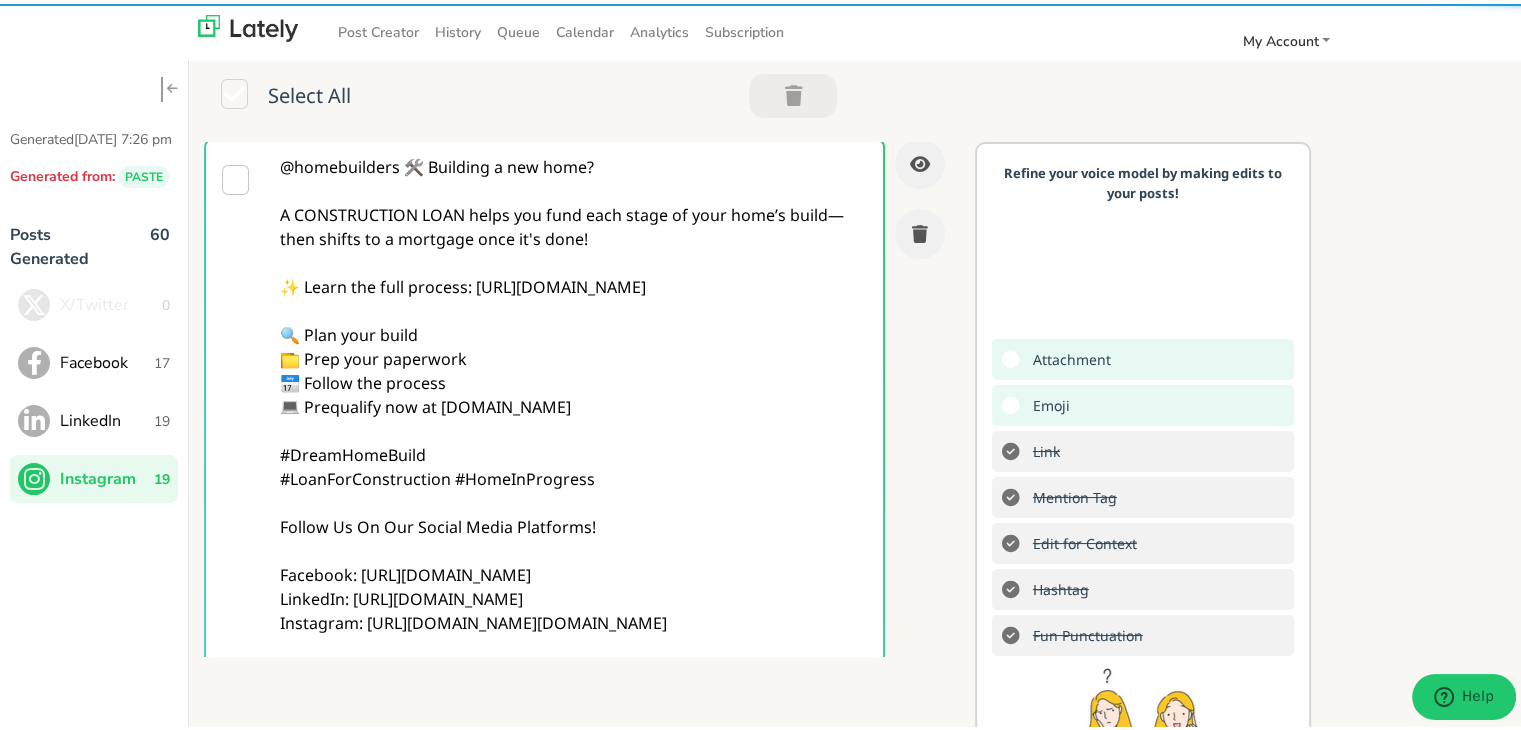 type on "@homebuilders 🛠️ Building a new home?
A CONSTRUCTION LOAN helps you fund each stage of your home’s build—then shifts to a mortgage once it's done!
✨ Learn the full process: [URL][DOMAIN_NAME]
🔍 Plan your build
📁 Prep your paperwork
📅 Follow the process
💻 Prequalify now at [DOMAIN_NAME]
#DreamHomeBuild
#LoanForConstruction #HomeInProgress
Follow Us On Our Social Media Platforms!
Facebook: [URL][DOMAIN_NAME]
LinkedIn: [URL][DOMAIN_NAME]
Instagram: [URL][DOMAIN_NAME][DOMAIN_NAME]" 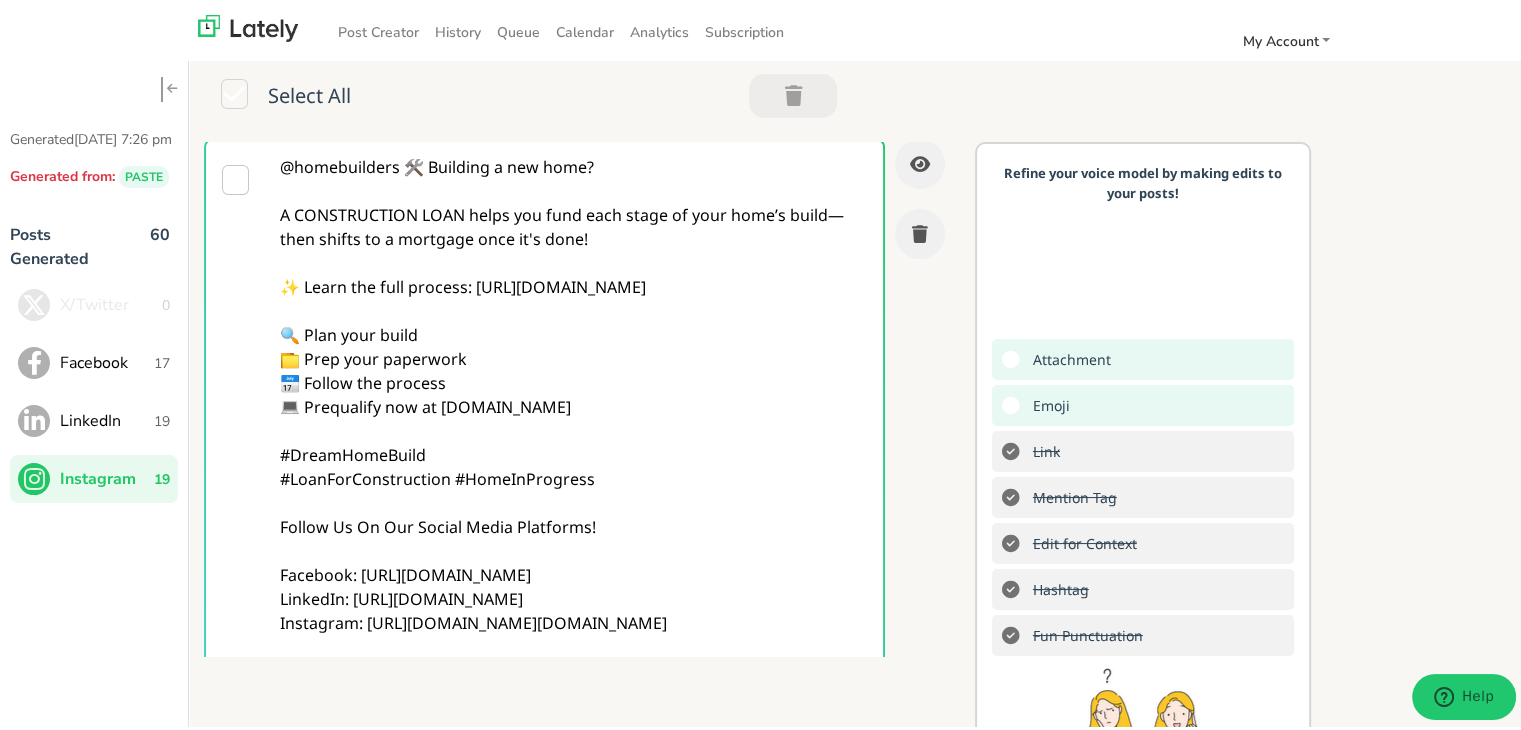 click on "Refine your voice model by making edits to your posts! Attachment Emoji Link Mention Tag Edit for Context Hashtag Fun Punctuation [PERSON_NAME] Suggestion  There's only 2 objectives in social: click or share. Which one are you writing for? What do you want people to DO?" at bounding box center [1143, 512] 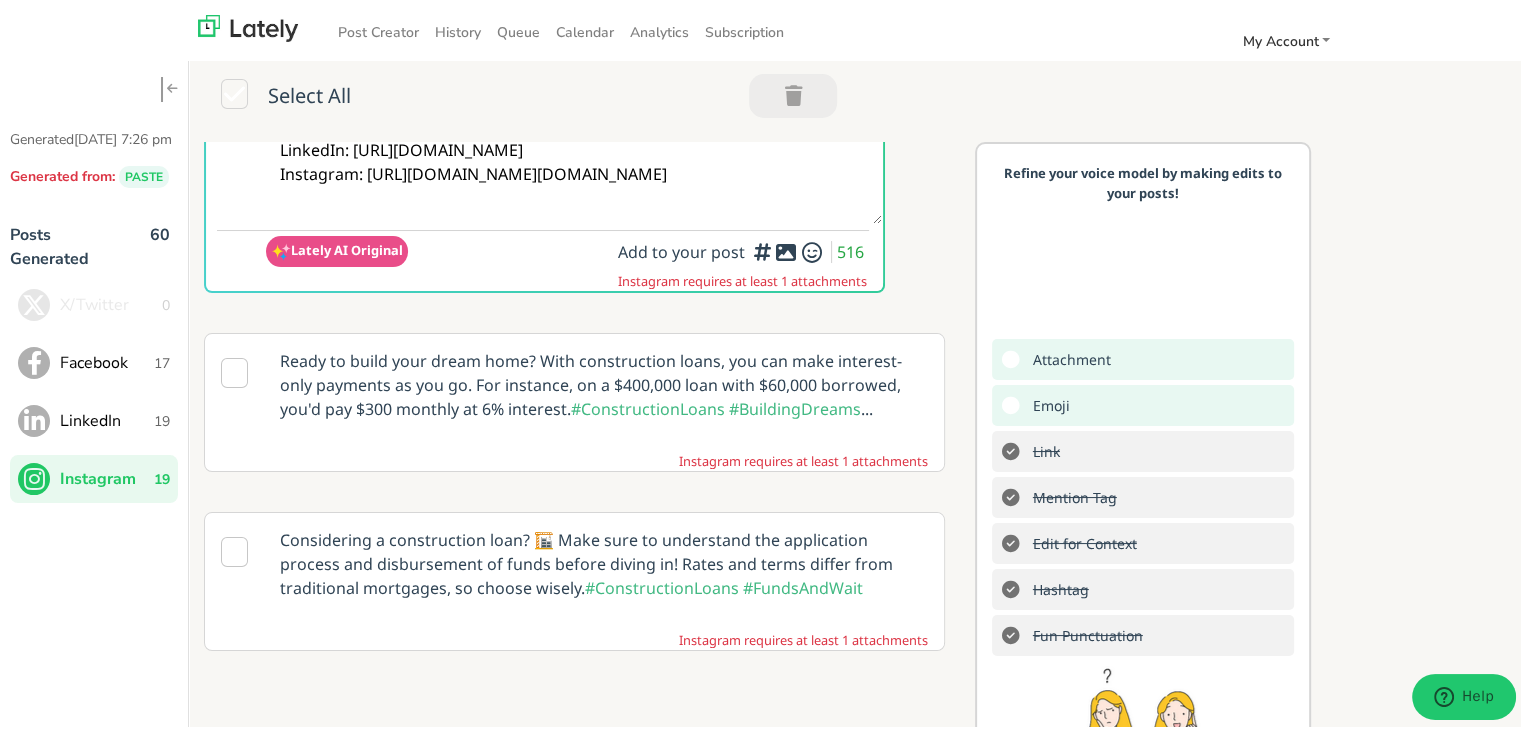 click on "Add a video or photo or swap out the default image from any link for increased visual appeal" at bounding box center [762, 300] 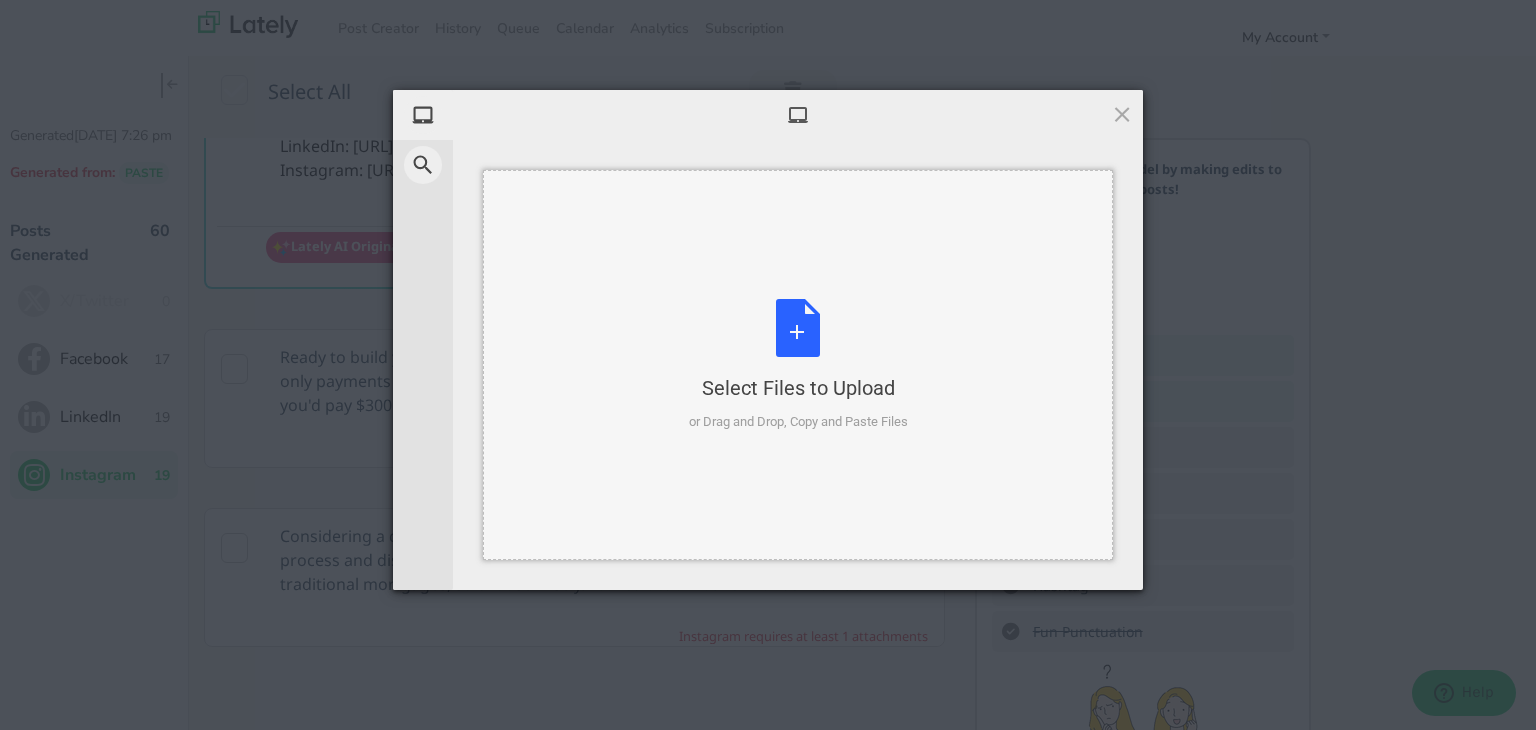click on "Select Files to Upload
or Drag and Drop, Copy and Paste Files" at bounding box center (798, 365) 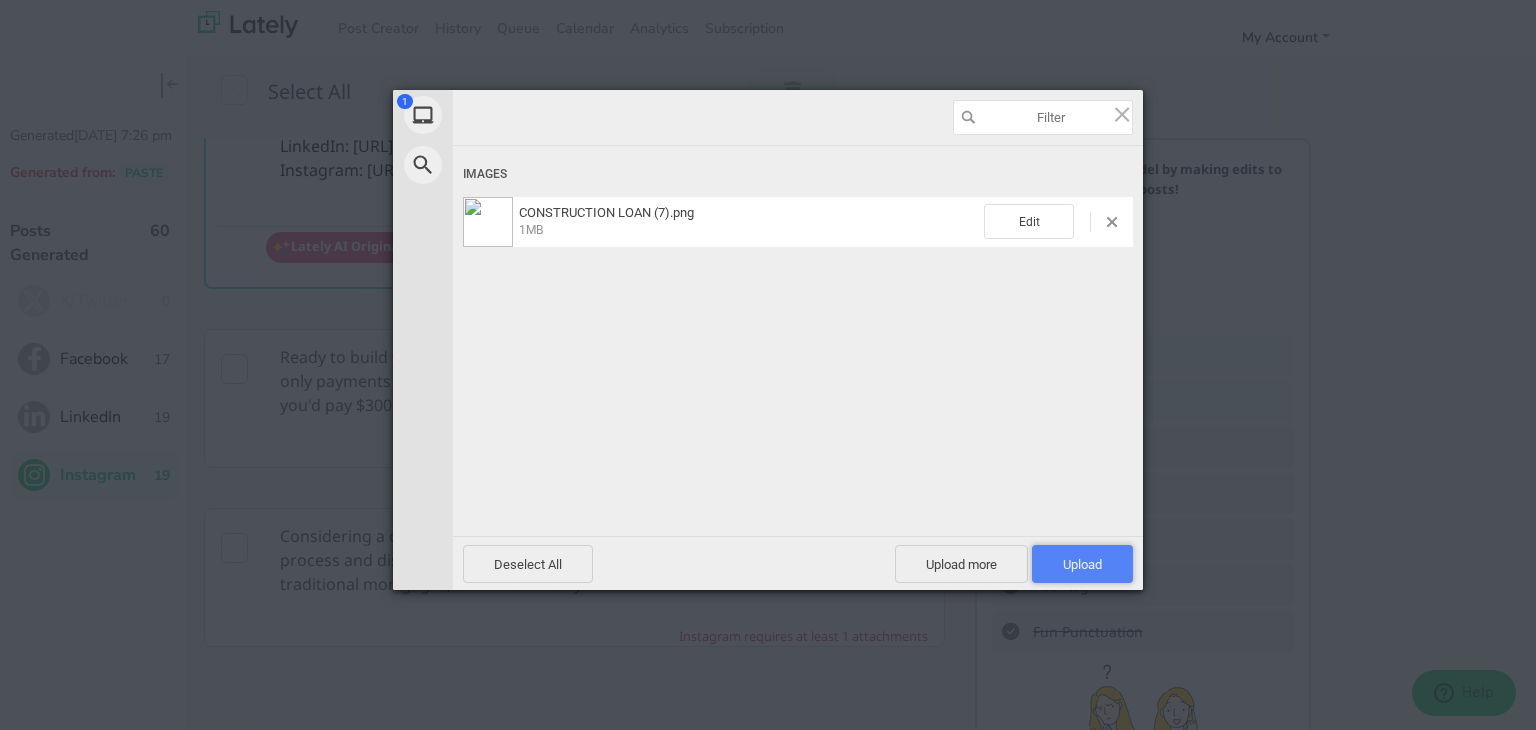 click on "Upload
1" at bounding box center (1082, 564) 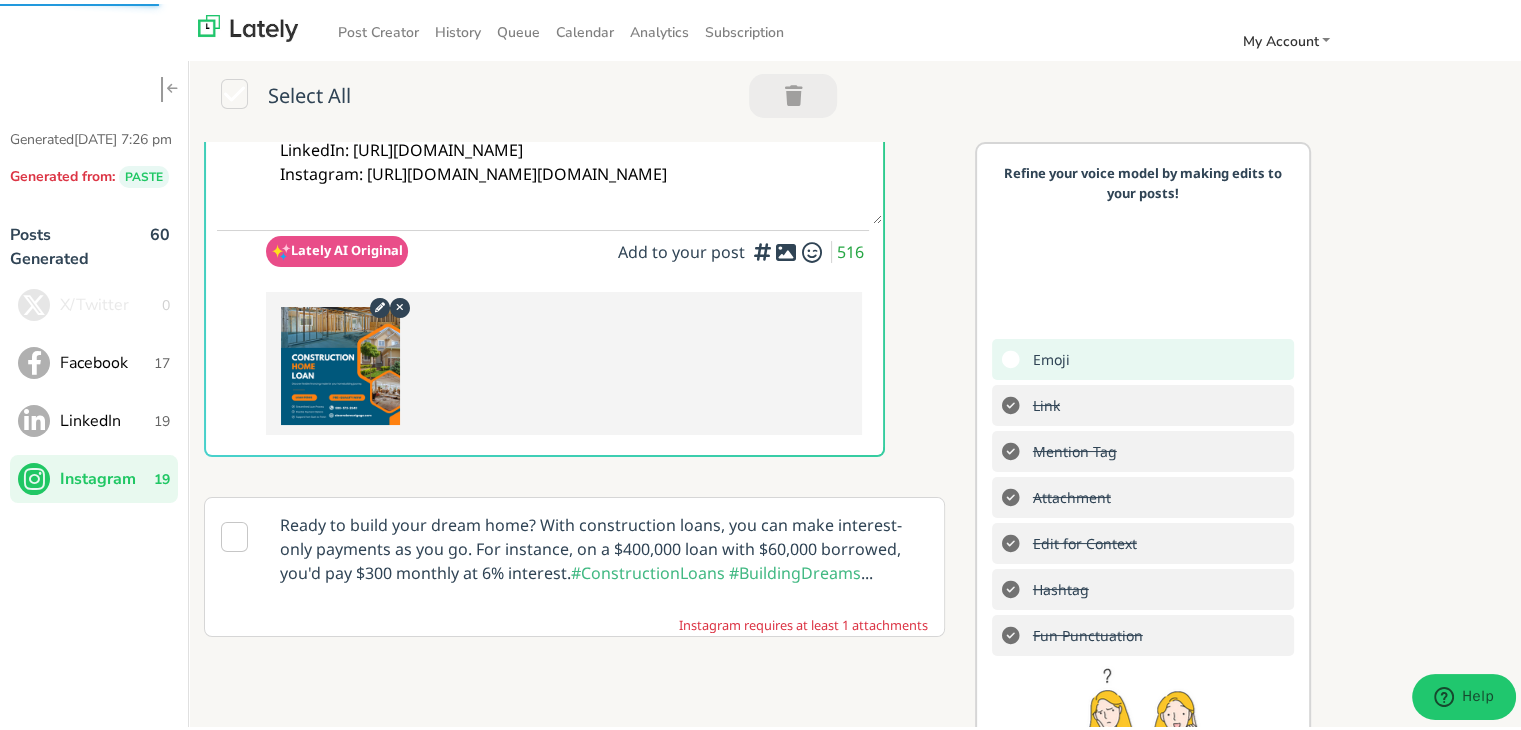 scroll, scrollTop: 3, scrollLeft: 0, axis: vertical 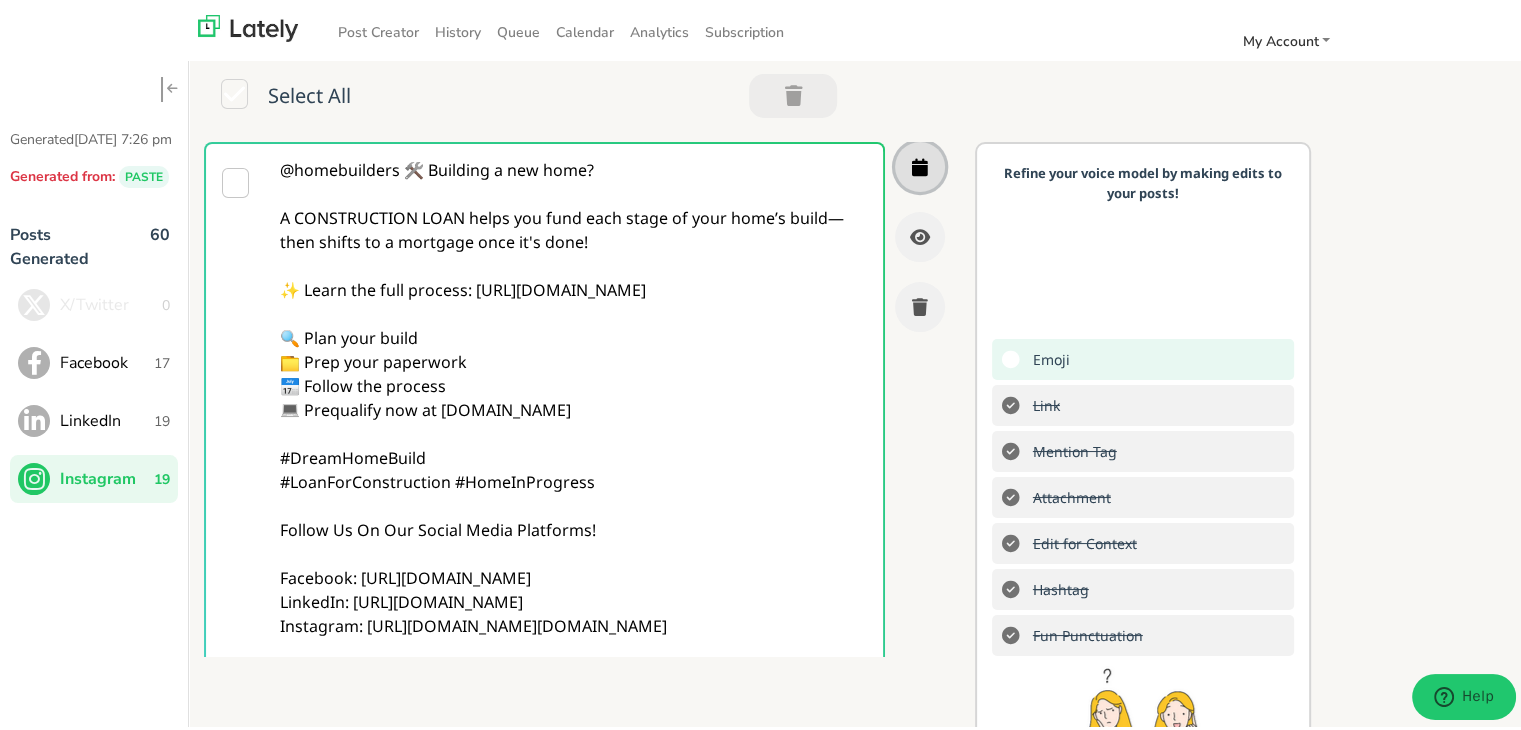 click at bounding box center (920, 163) 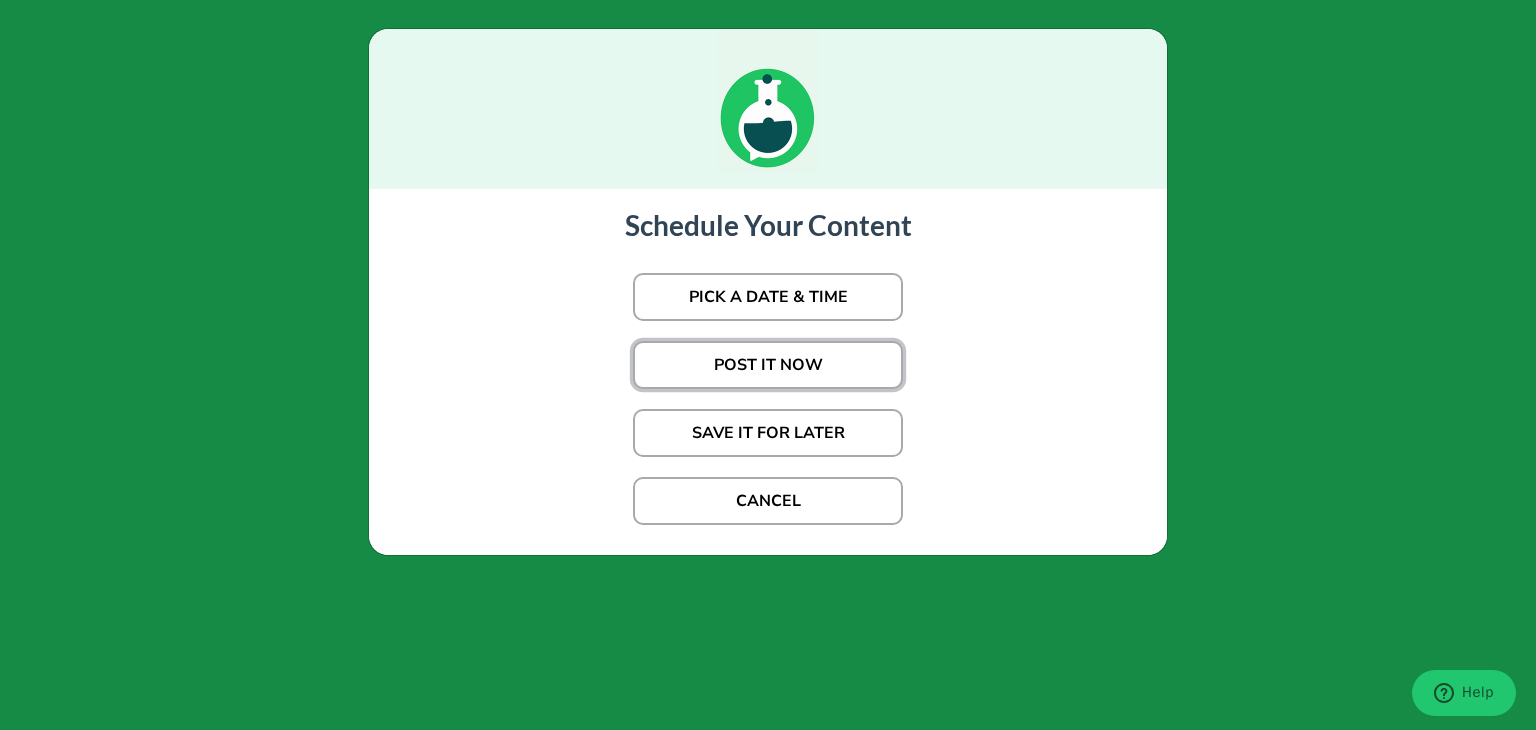 click on "POST IT NOW" at bounding box center (768, 365) 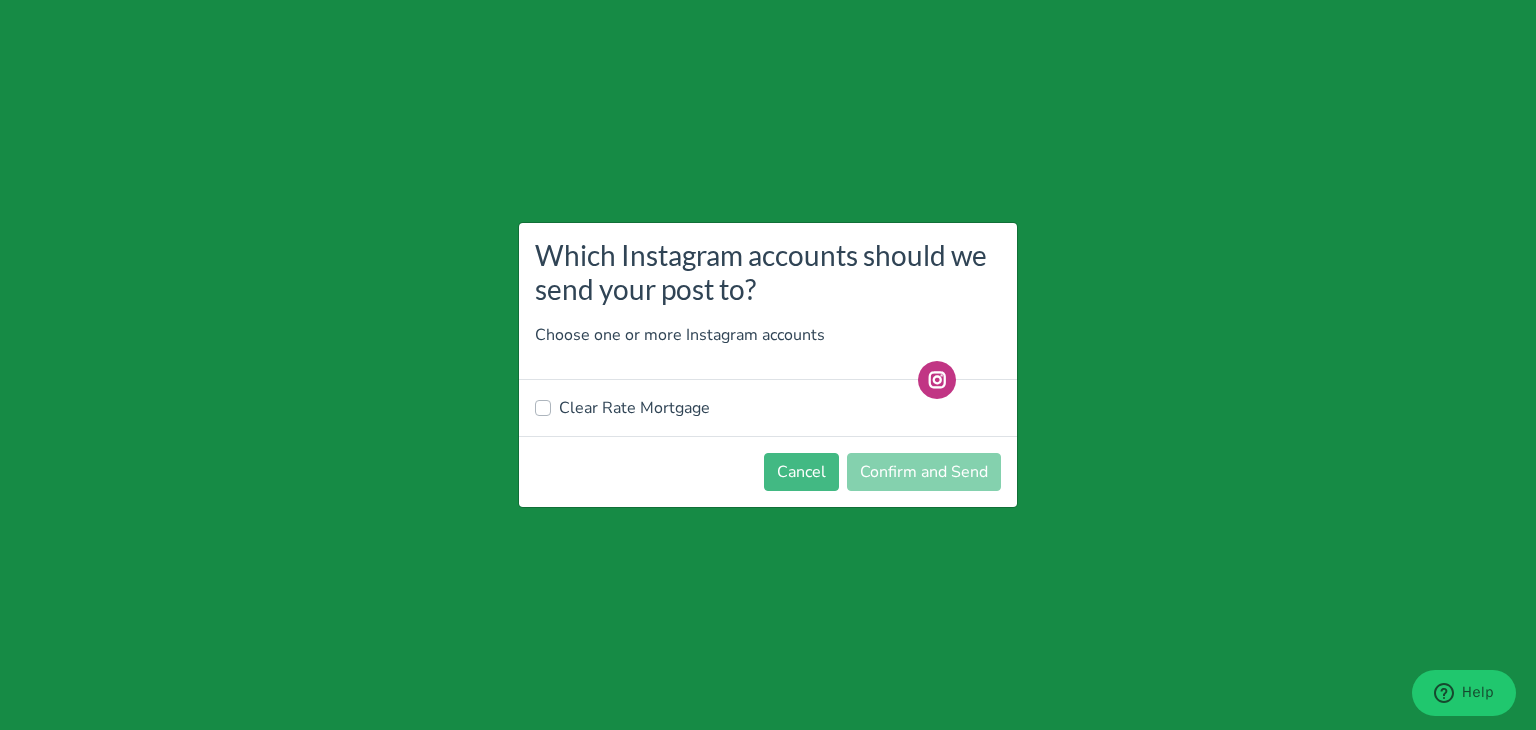 click on "Clear Rate Mortgage" at bounding box center [634, 408] 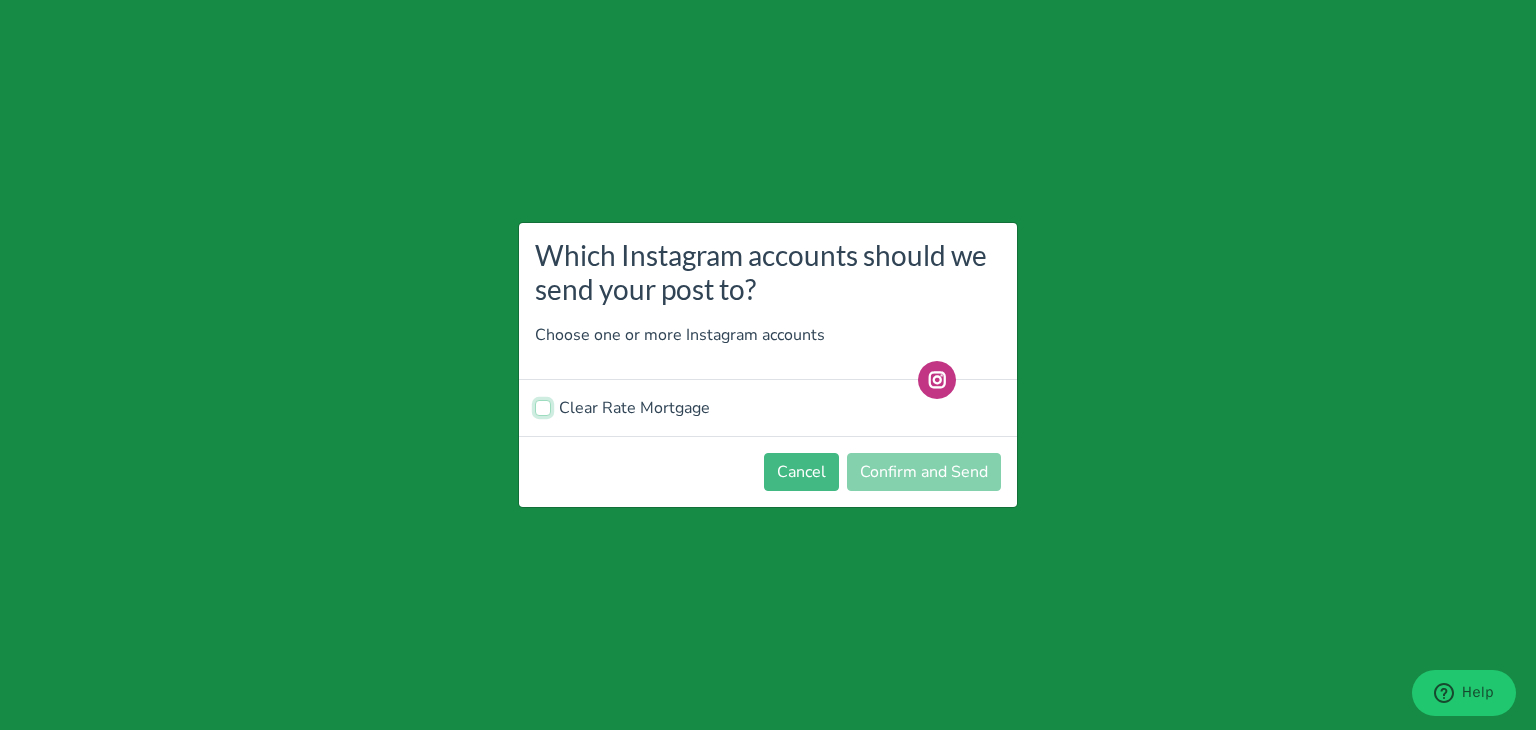 click on "Clear Rate Mortgage" at bounding box center [543, 406] 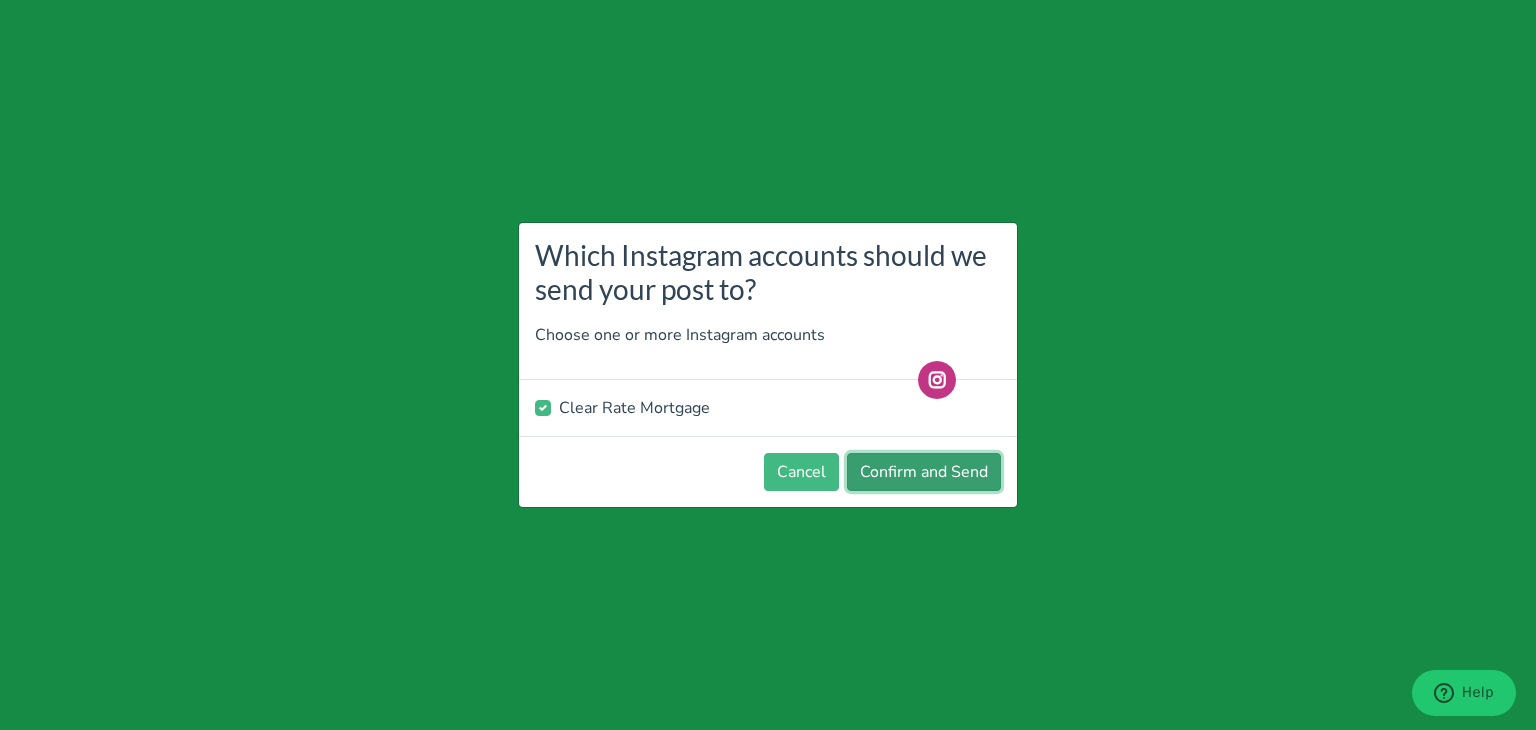 click on "Confirm and Send" at bounding box center (924, 472) 